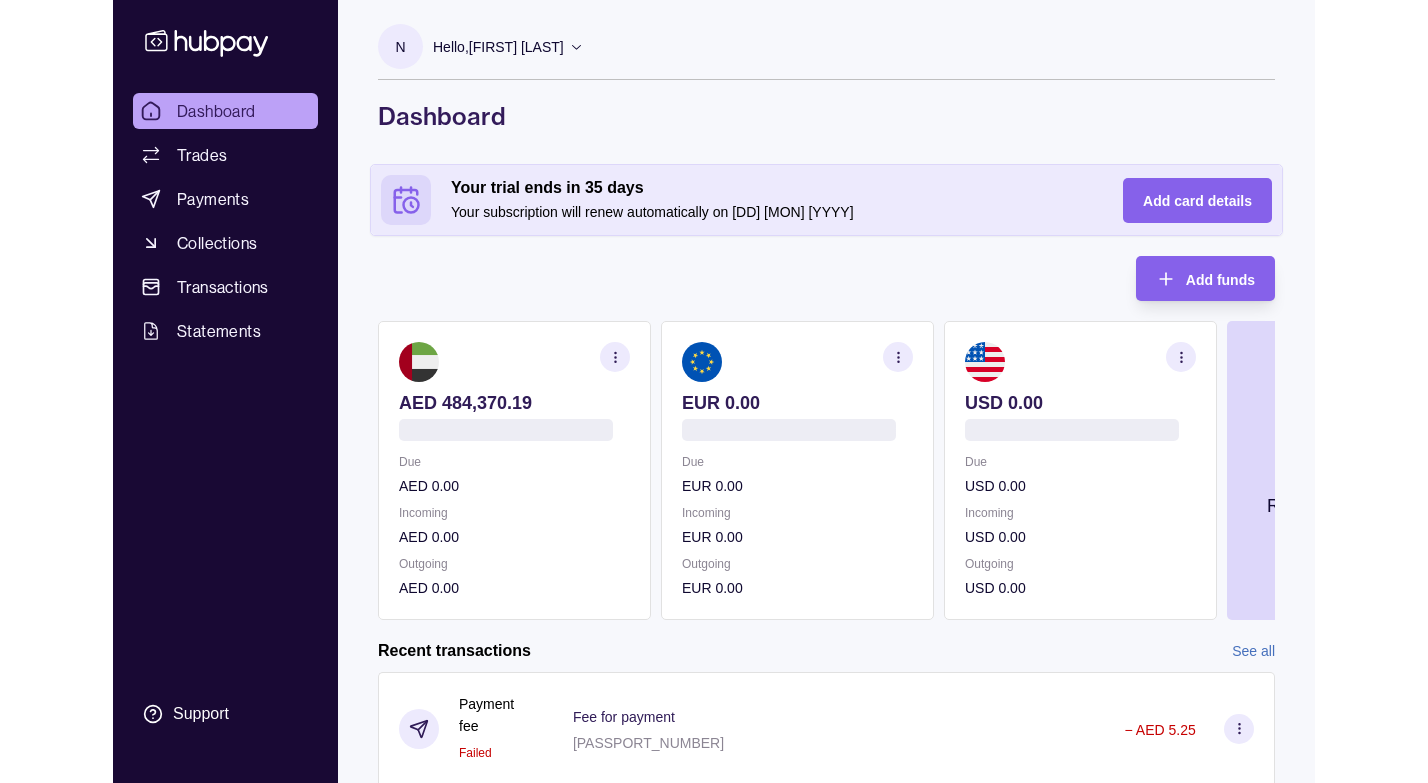 scroll, scrollTop: 0, scrollLeft: 0, axis: both 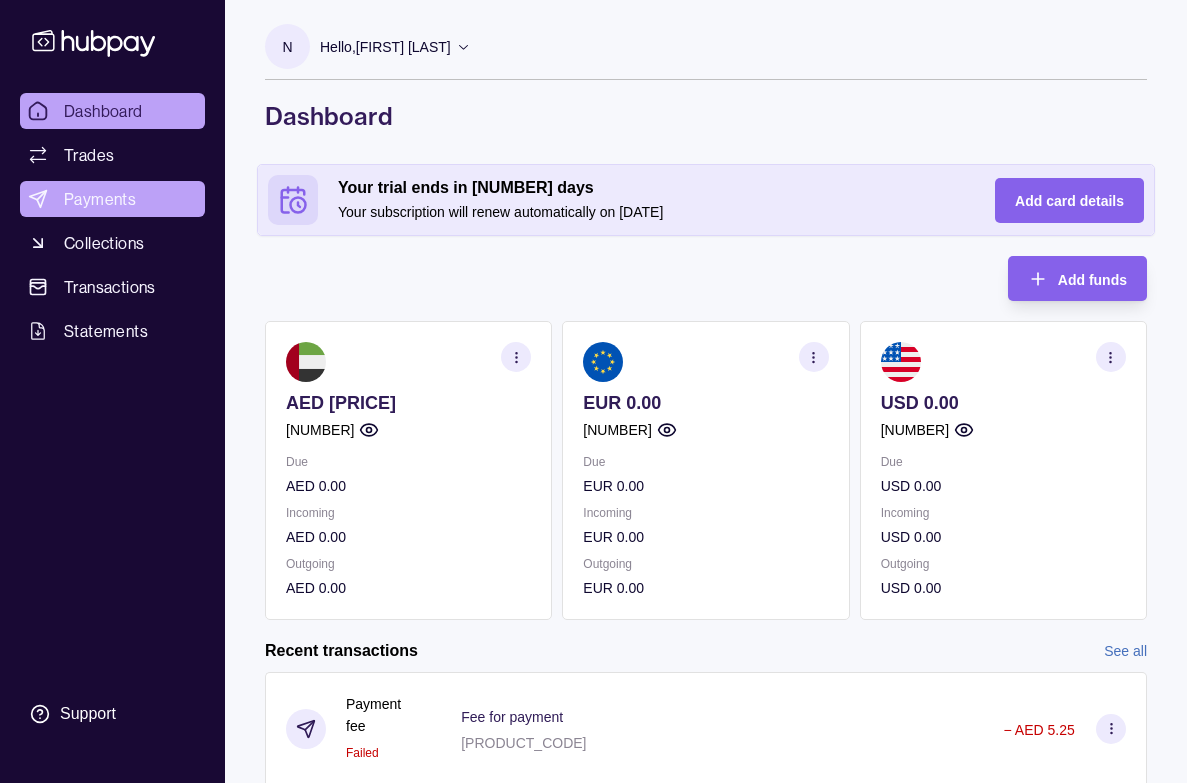 click on "Payments" at bounding box center [100, 199] 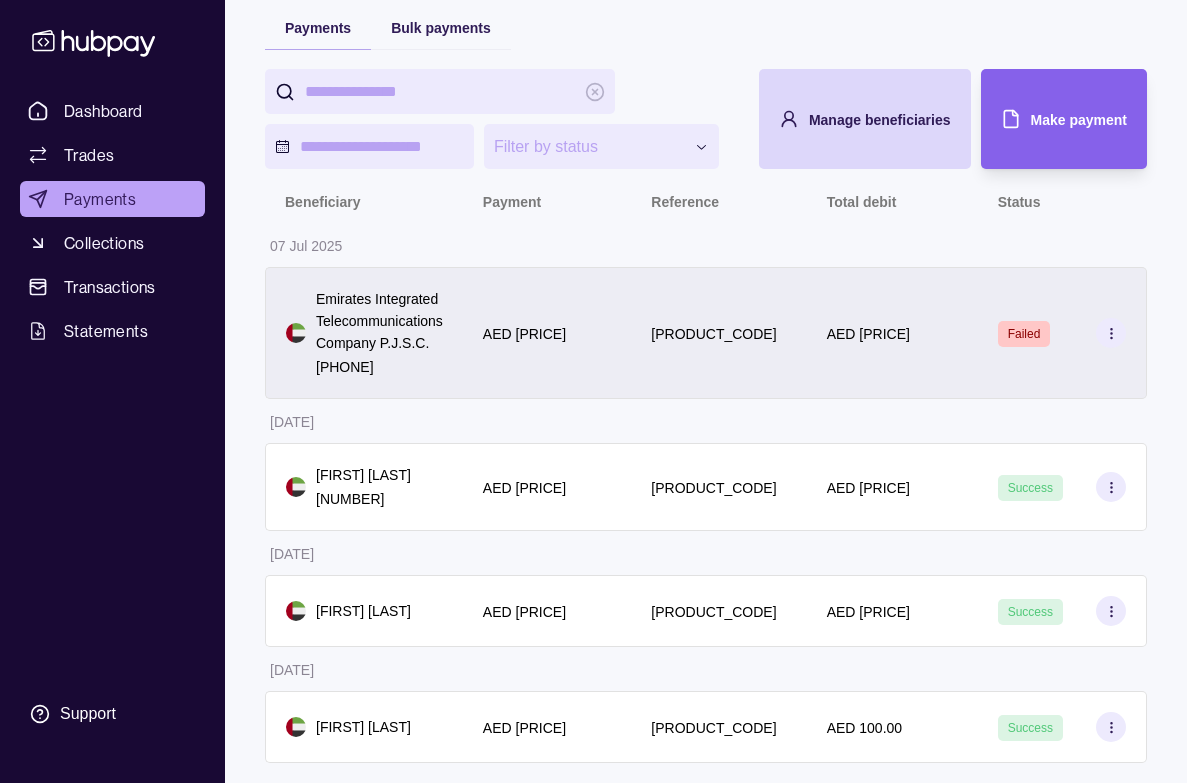 scroll, scrollTop: 214, scrollLeft: 0, axis: vertical 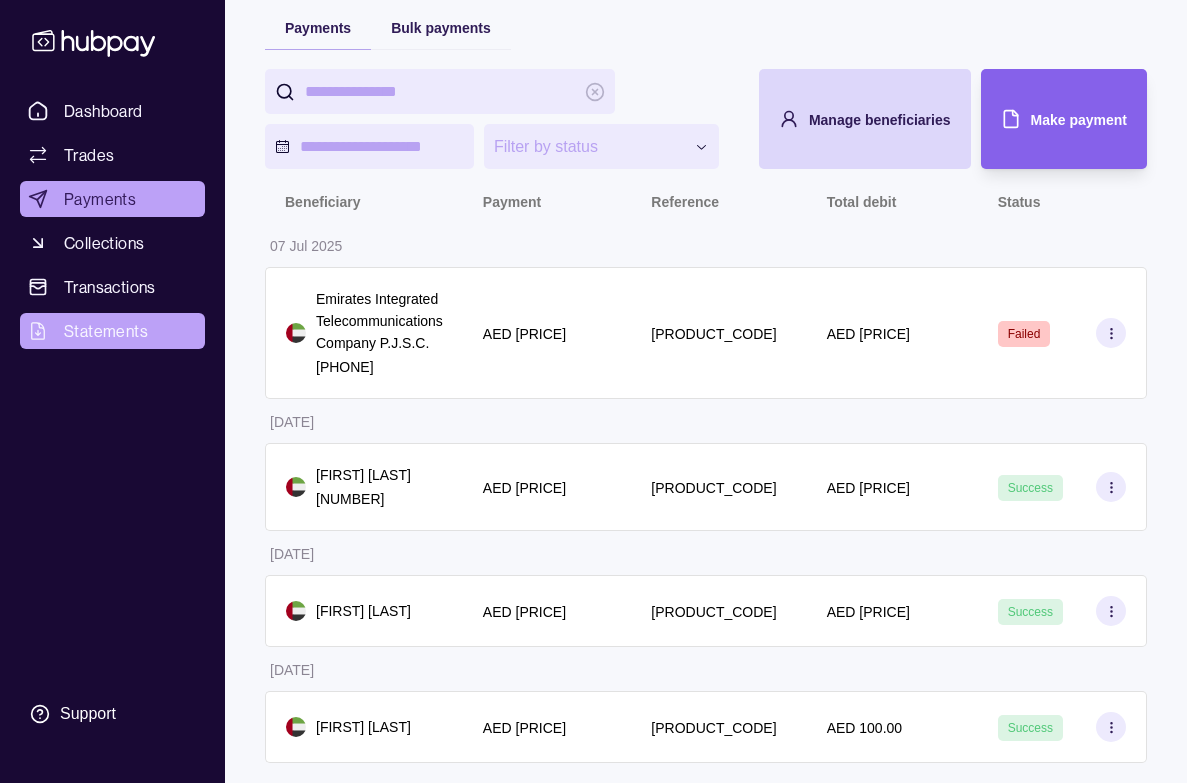 click on "Statements" at bounding box center (106, 331) 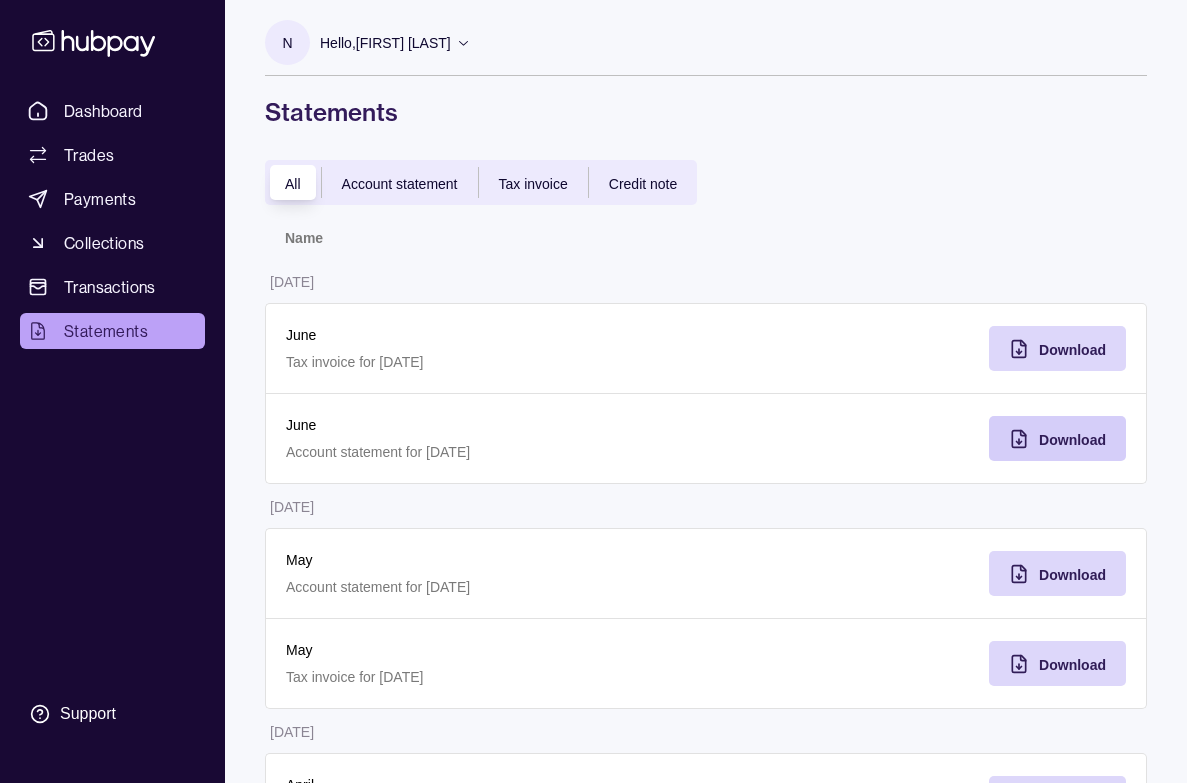 click on "Download" at bounding box center [1042, 438] 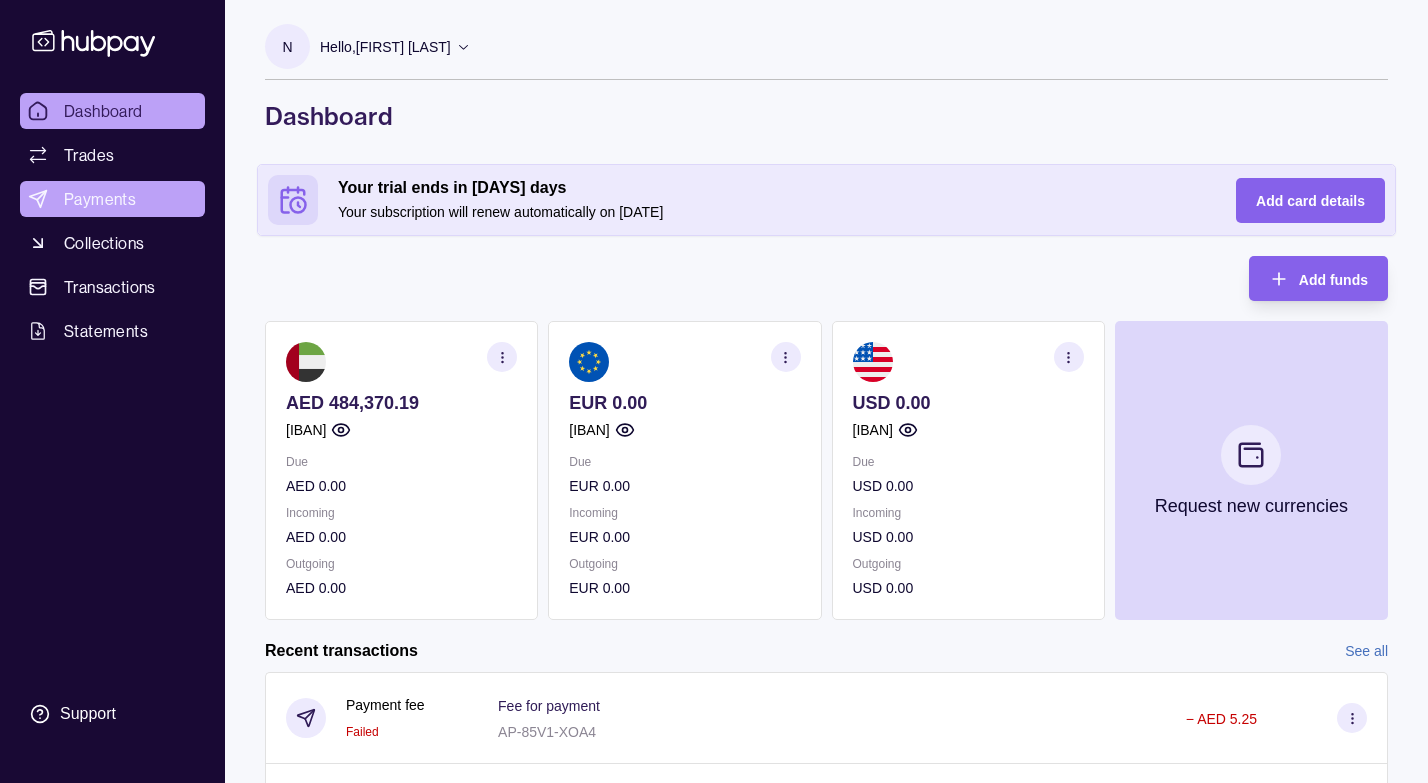 click on "Payments" at bounding box center (112, 199) 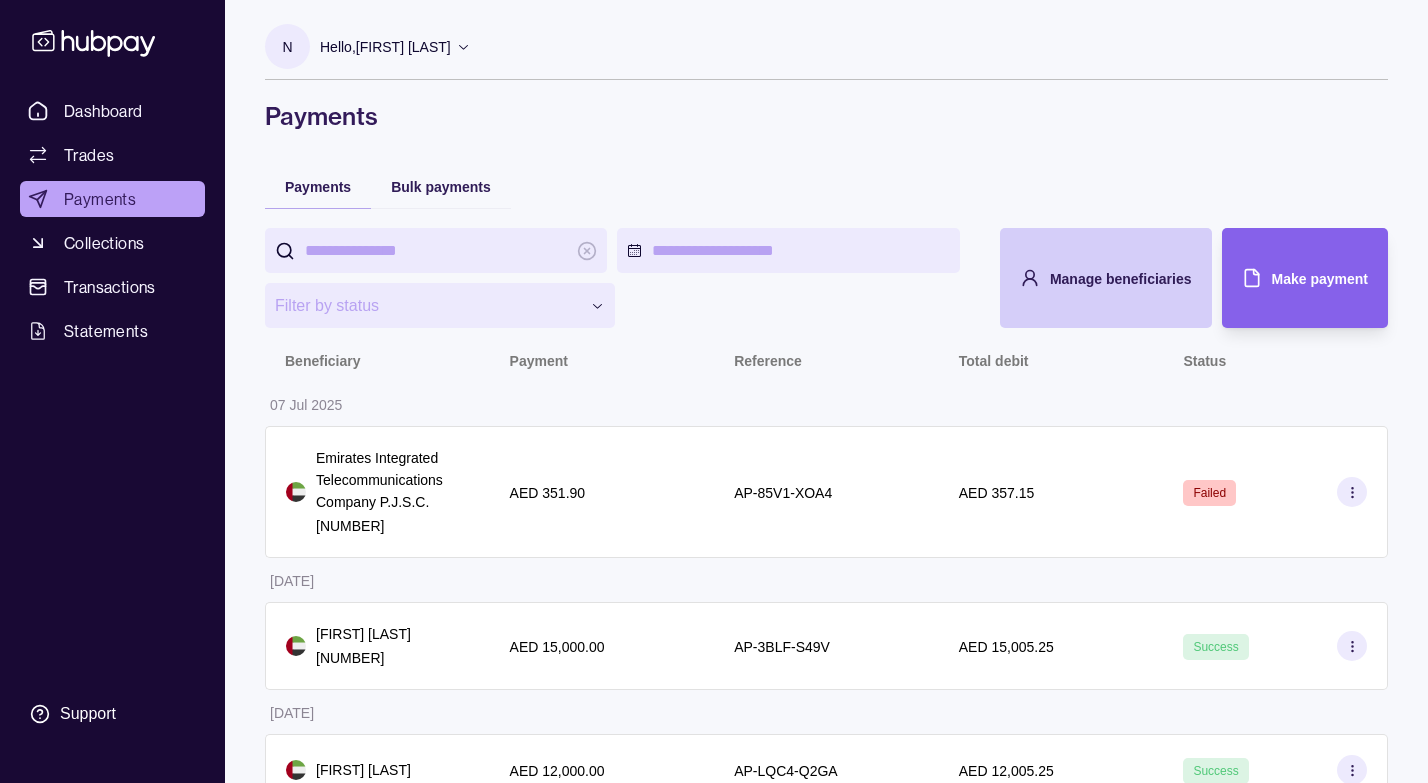 click on "Manage beneficiaries" at bounding box center (1091, 278) 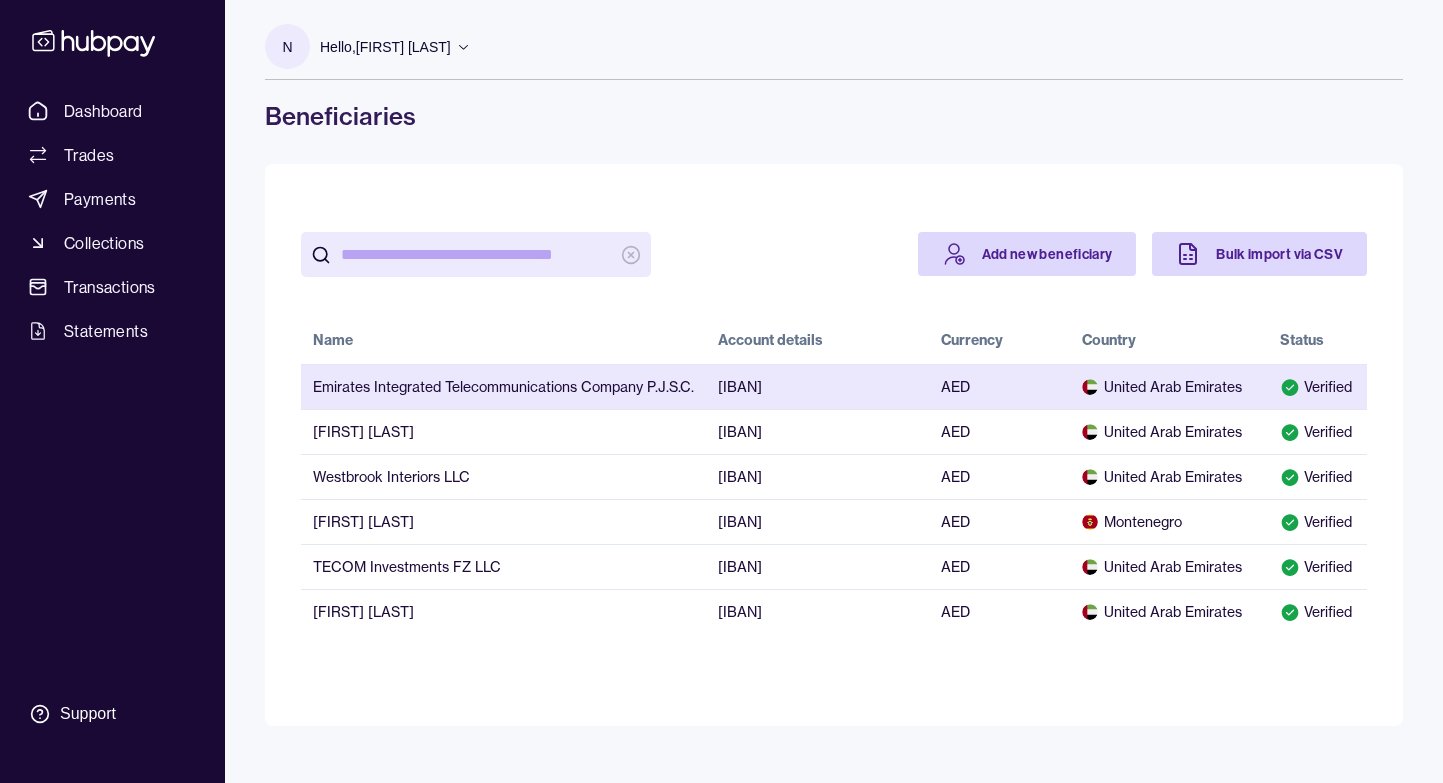 click on "AED" at bounding box center [999, 386] 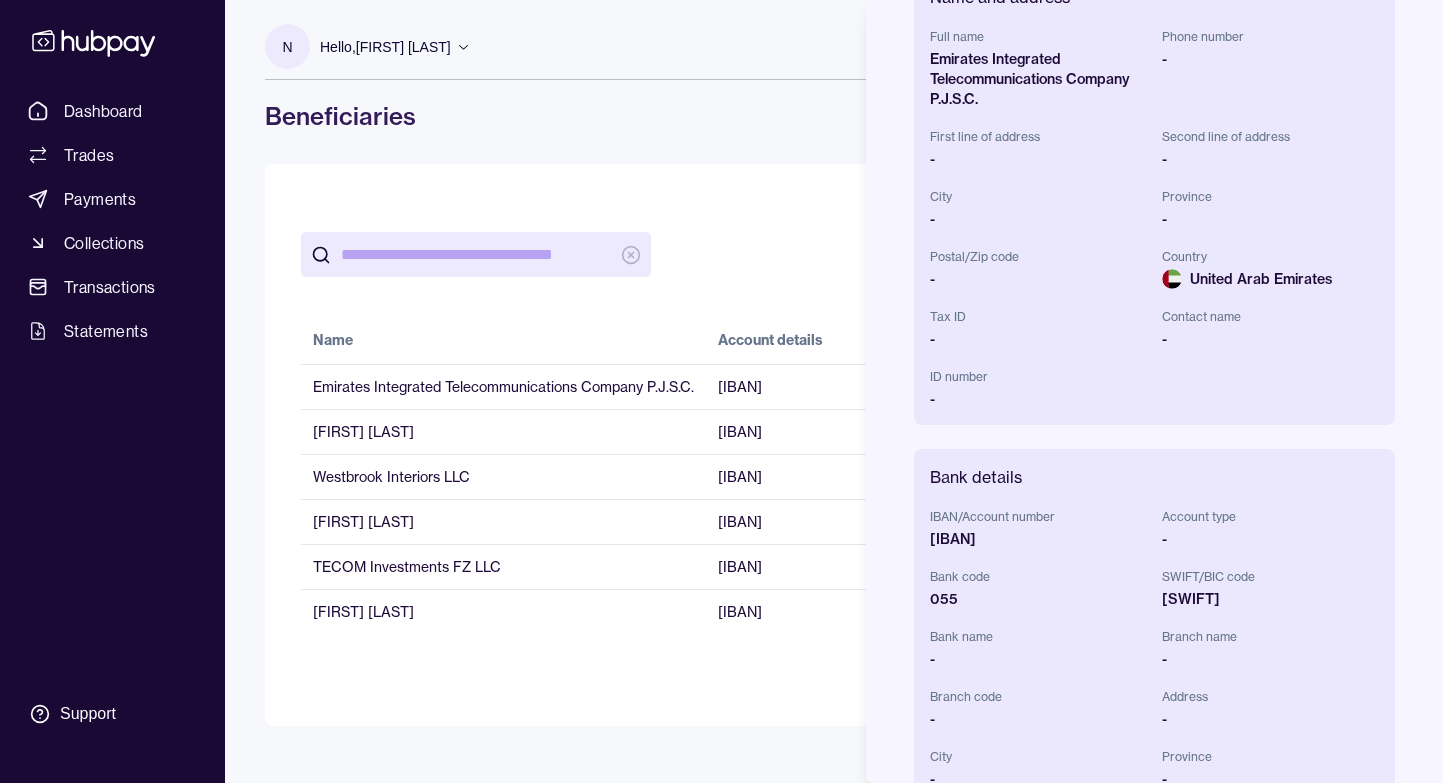 scroll, scrollTop: 541, scrollLeft: 0, axis: vertical 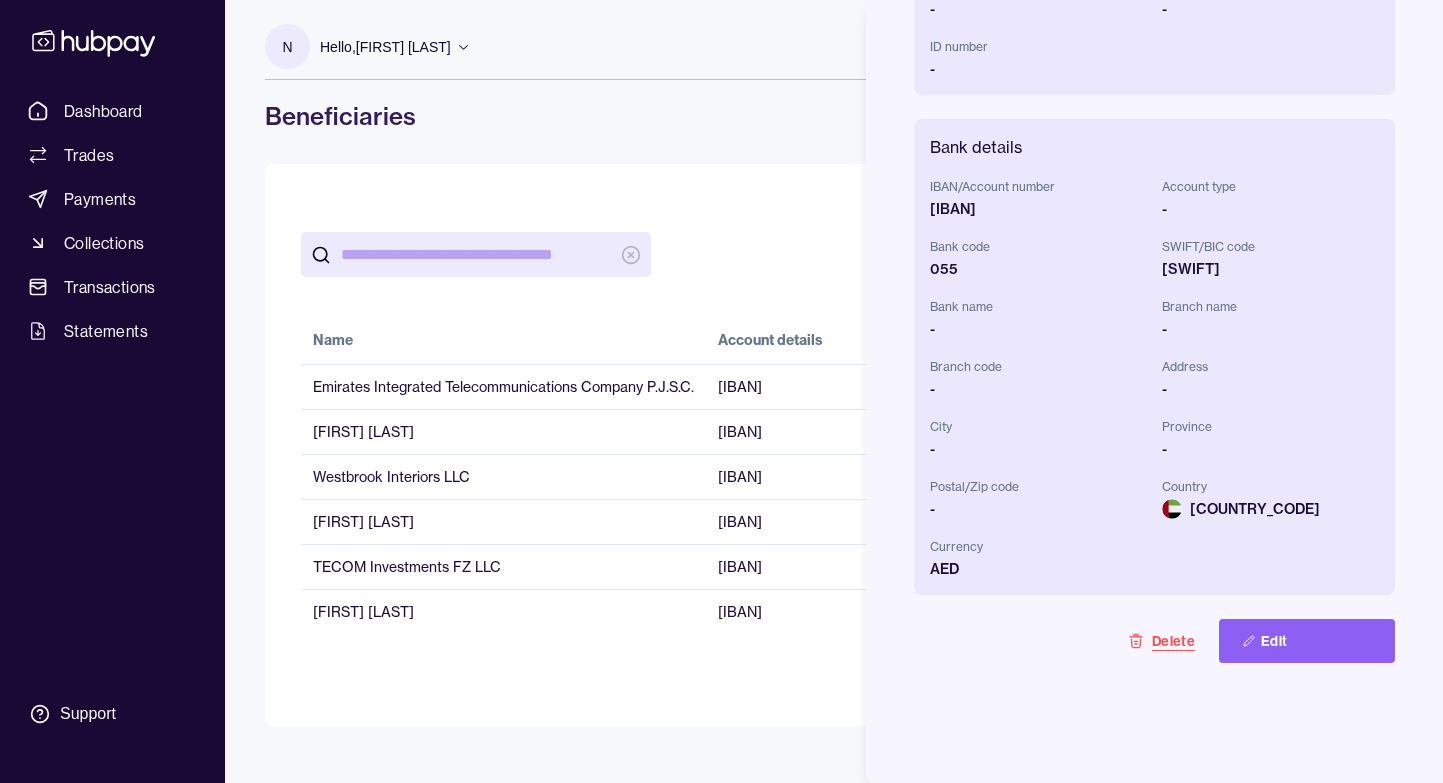 click on "Delete" at bounding box center [1161, 641] 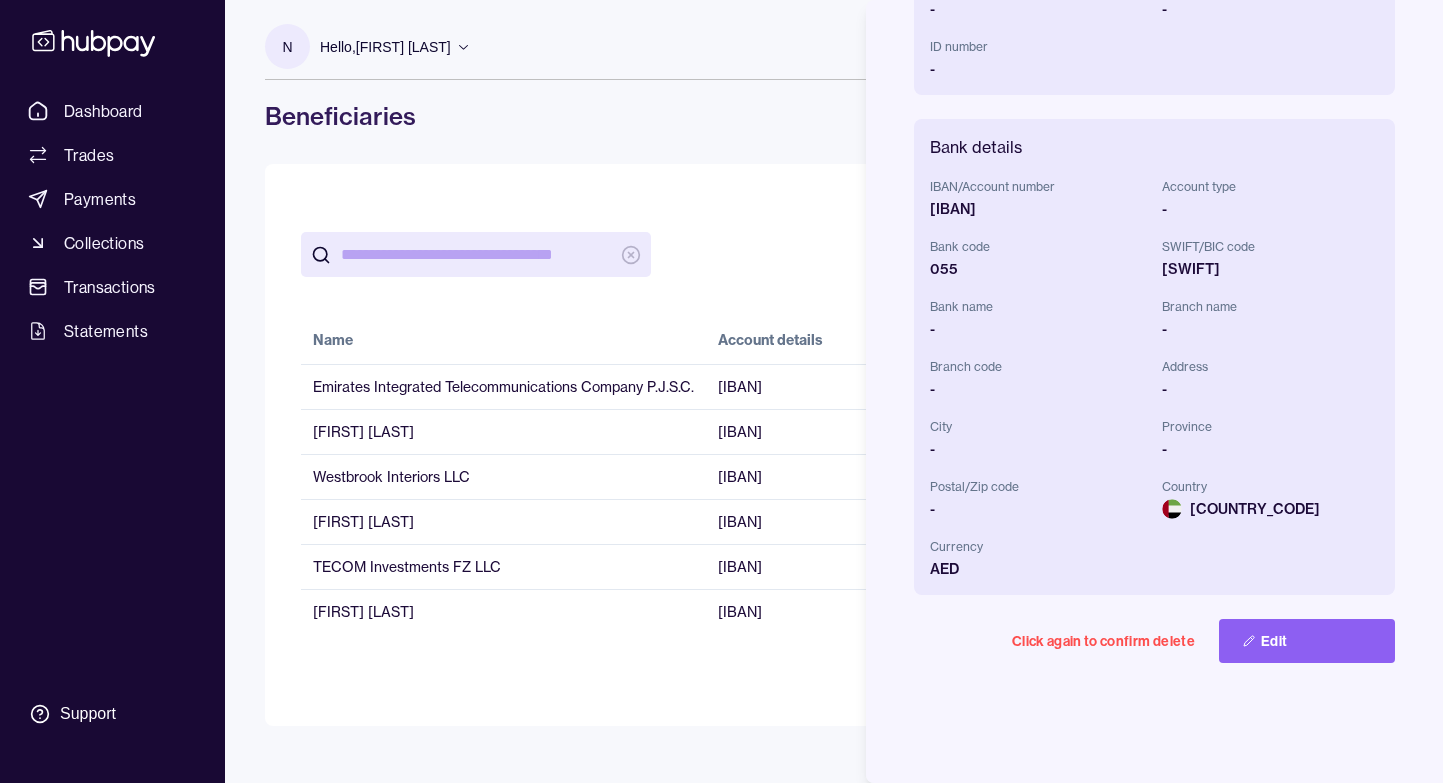 click on "Click again to confirm delete" at bounding box center (1103, 641) 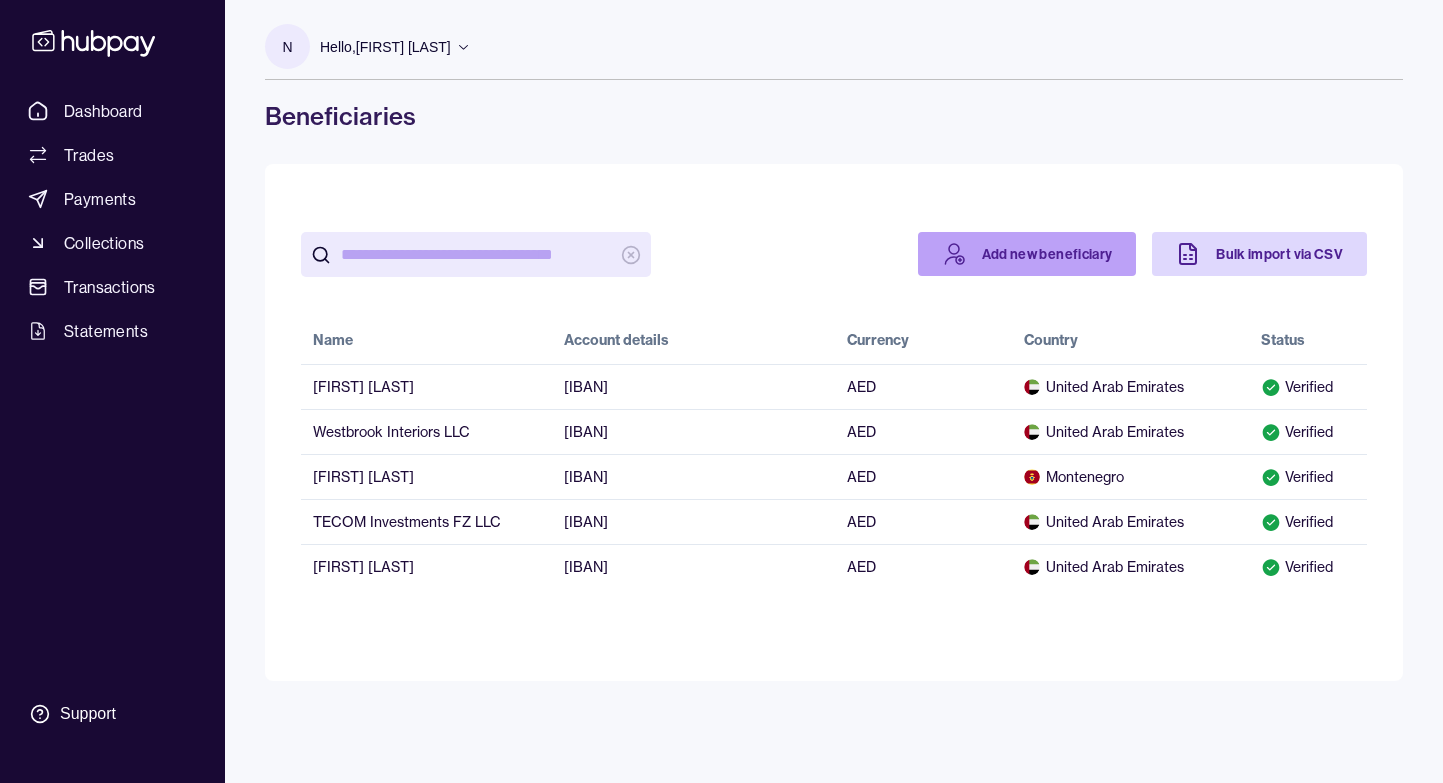 click on "Add new beneficiary" at bounding box center [1027, 254] 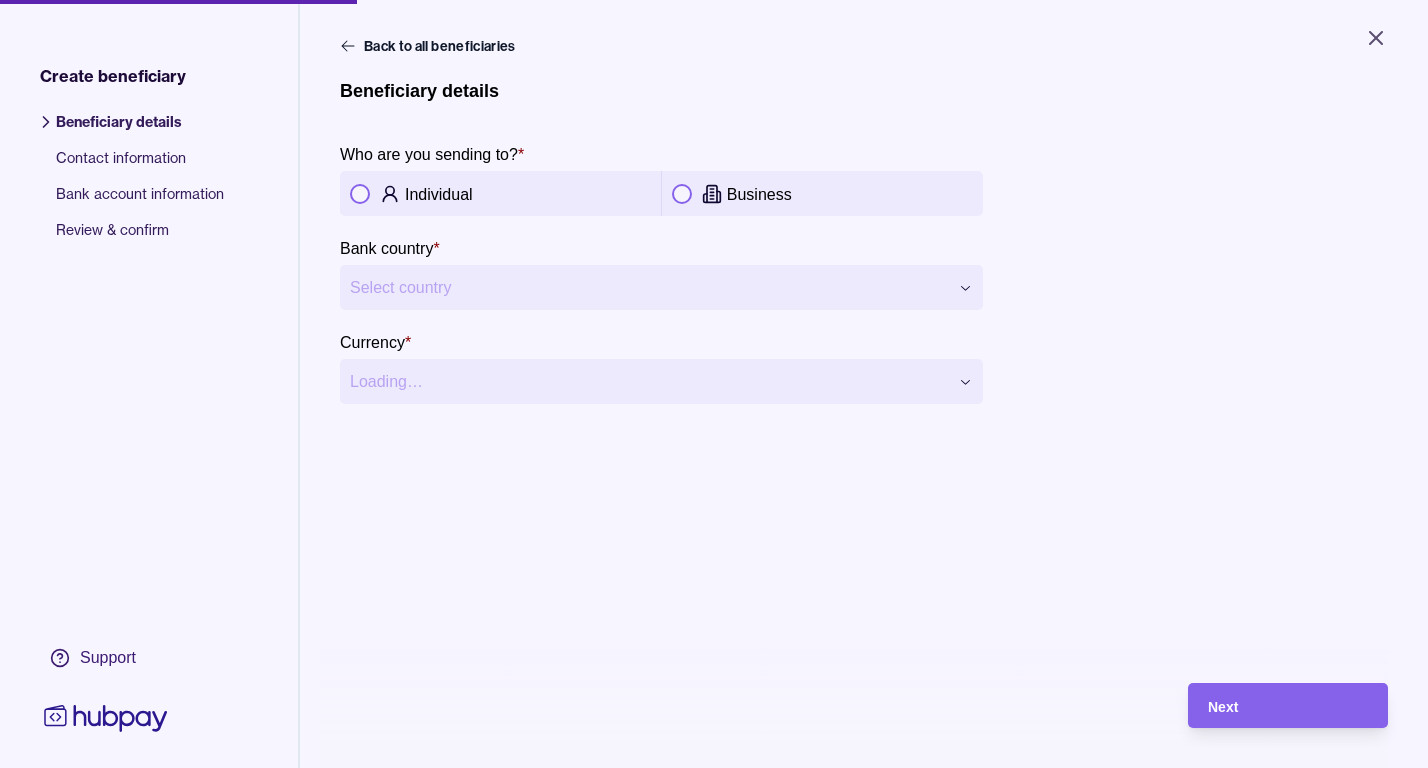 click on "Individual" at bounding box center (439, 194) 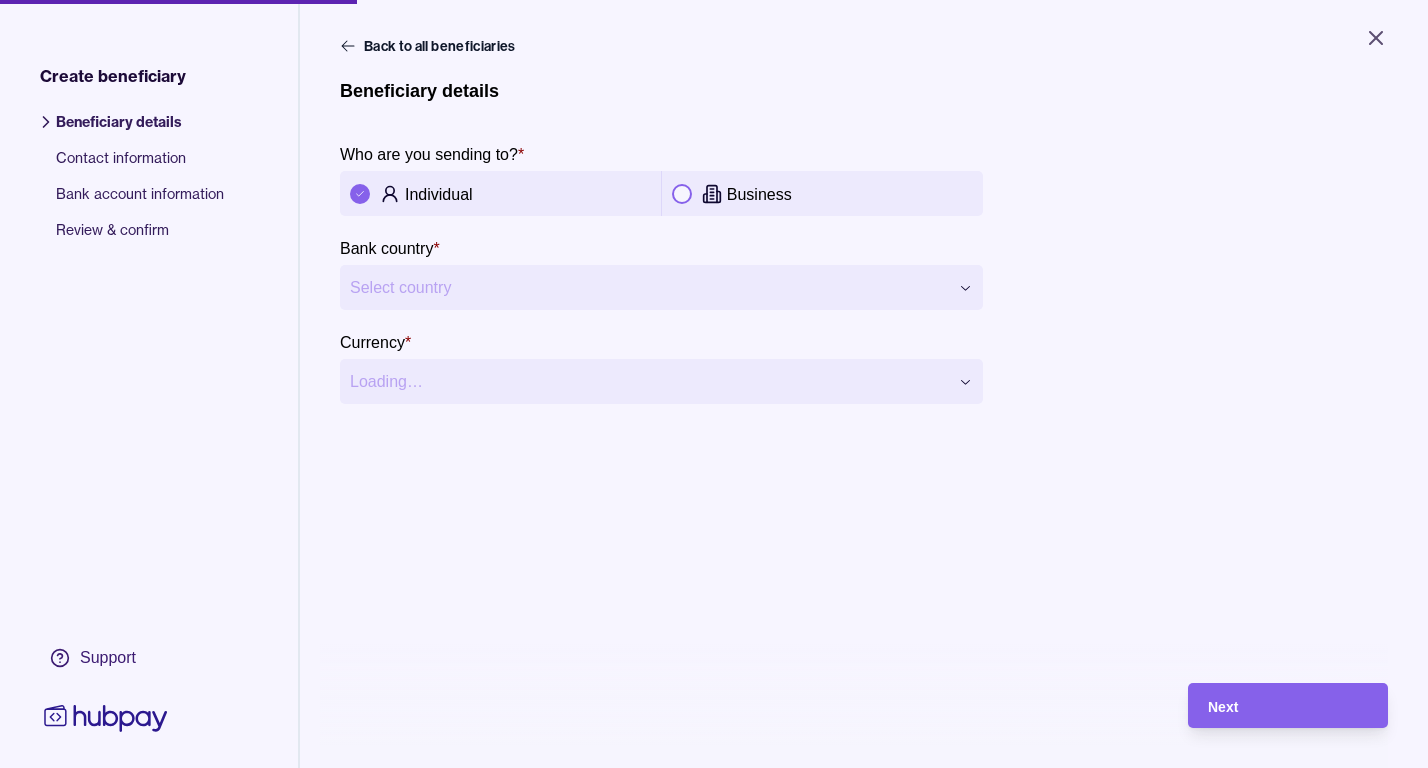 click on "**********" at bounding box center [714, 384] 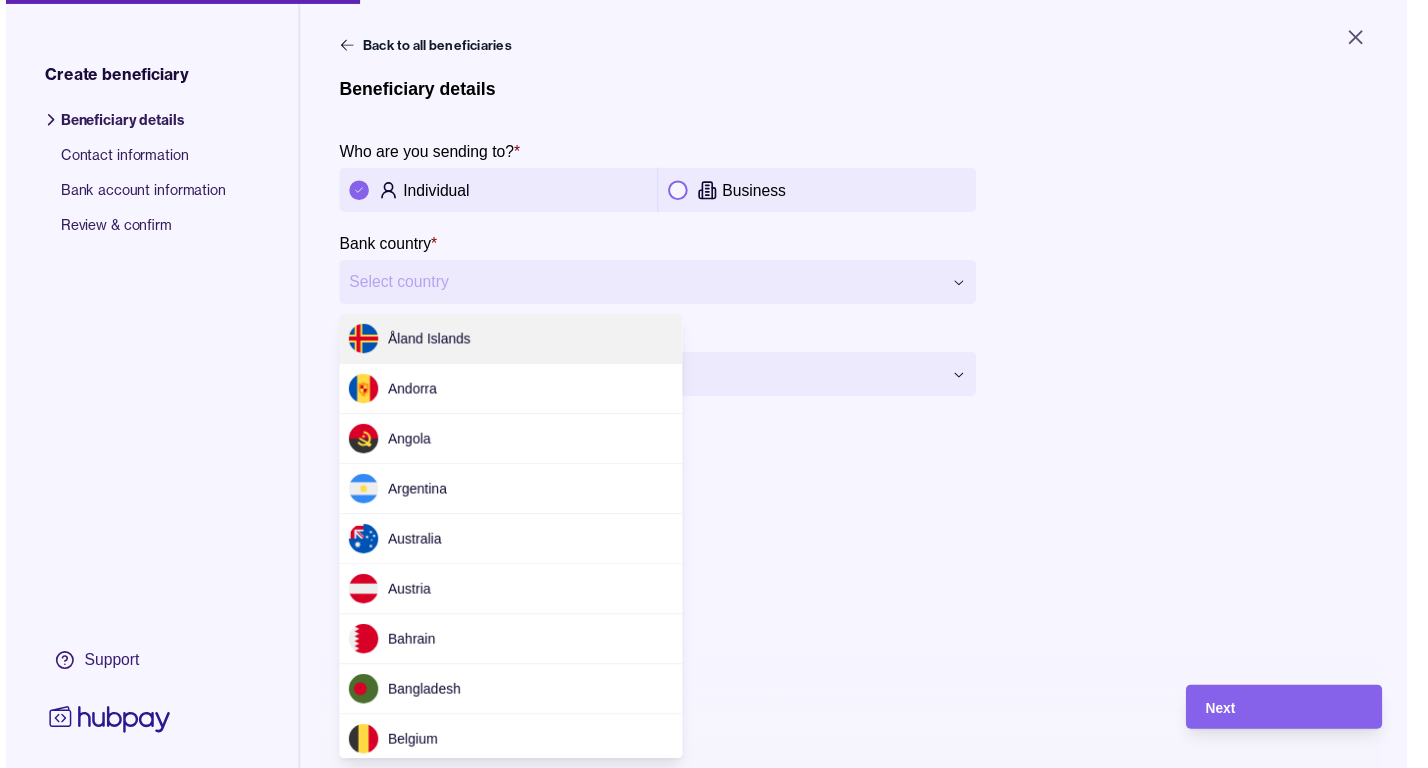 scroll, scrollTop: 5919, scrollLeft: 0, axis: vertical 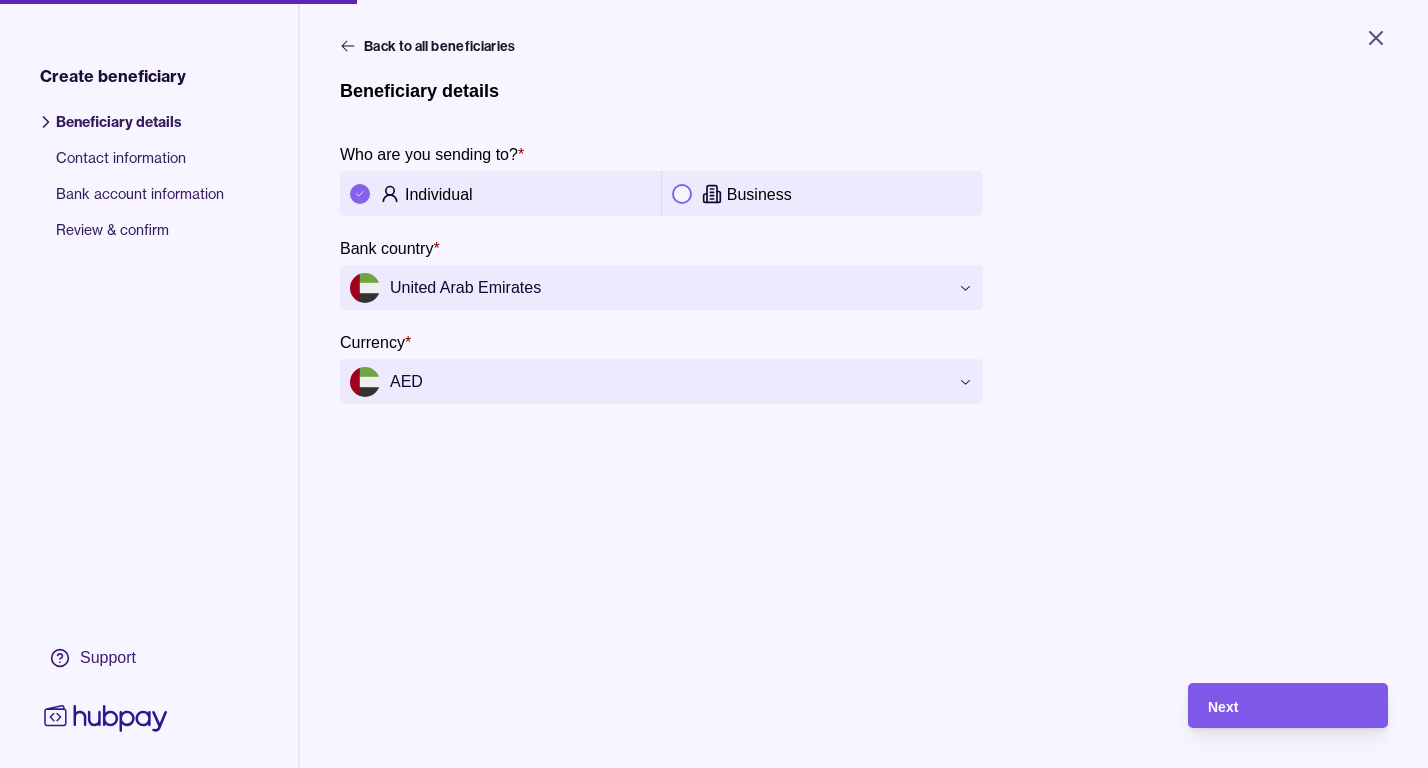 click on "Next" at bounding box center (1288, 706) 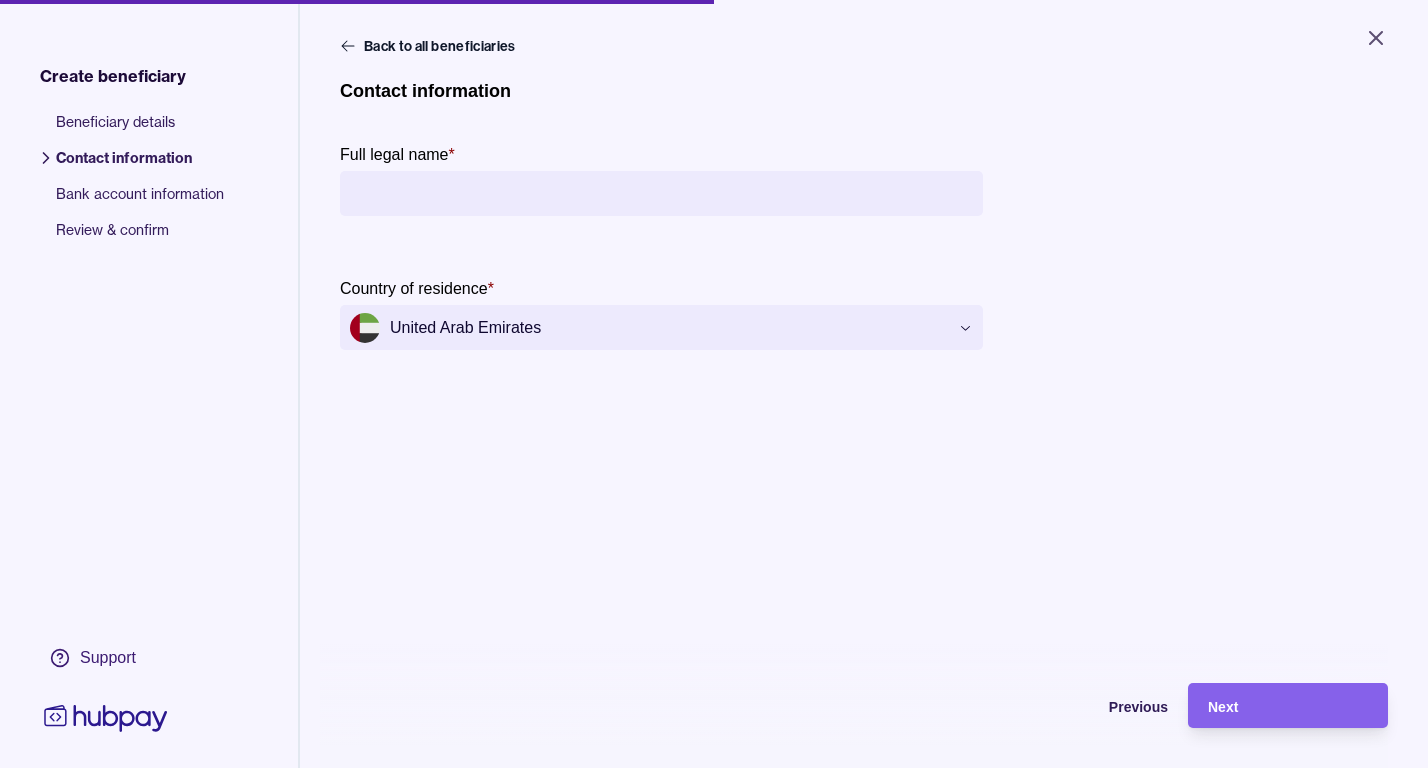 click on "Full legal name  *" at bounding box center [661, 193] 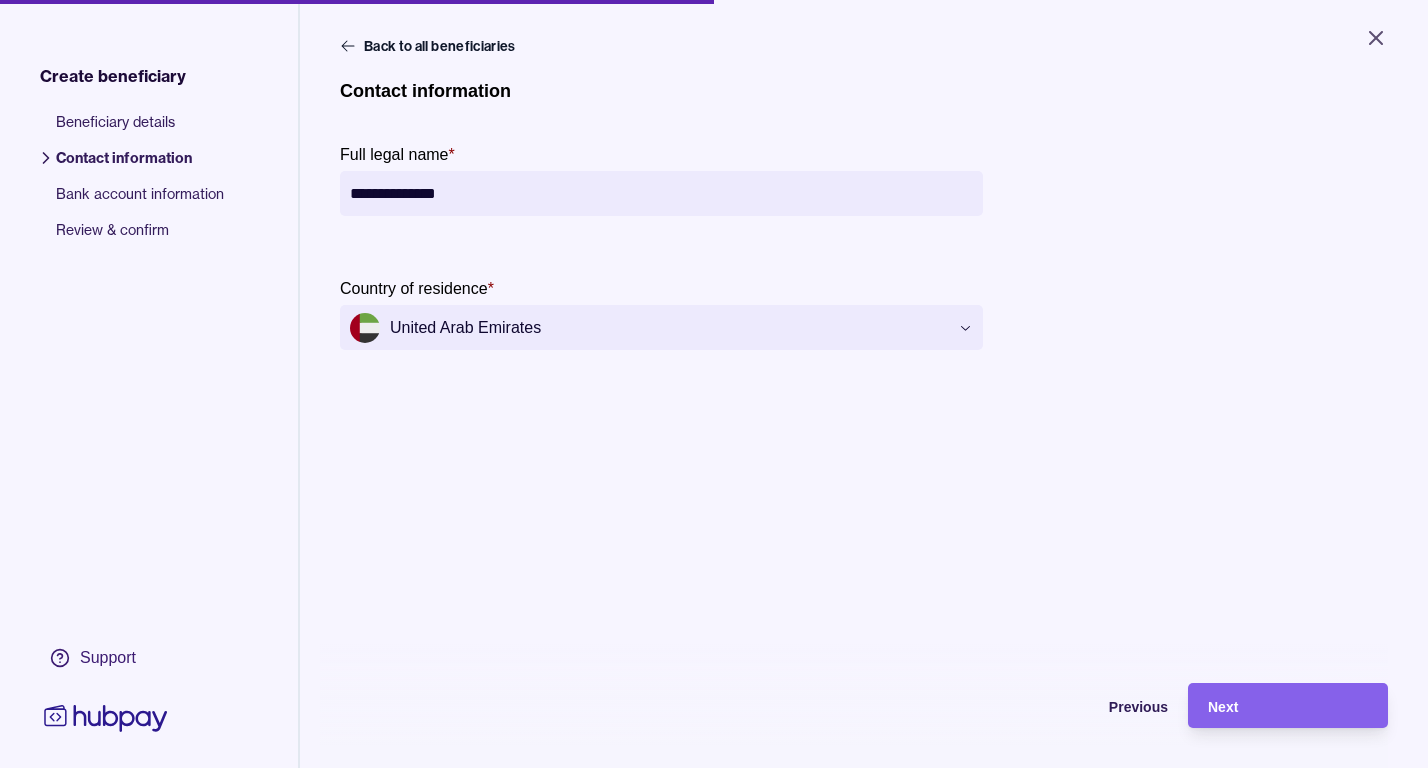 type on "**********" 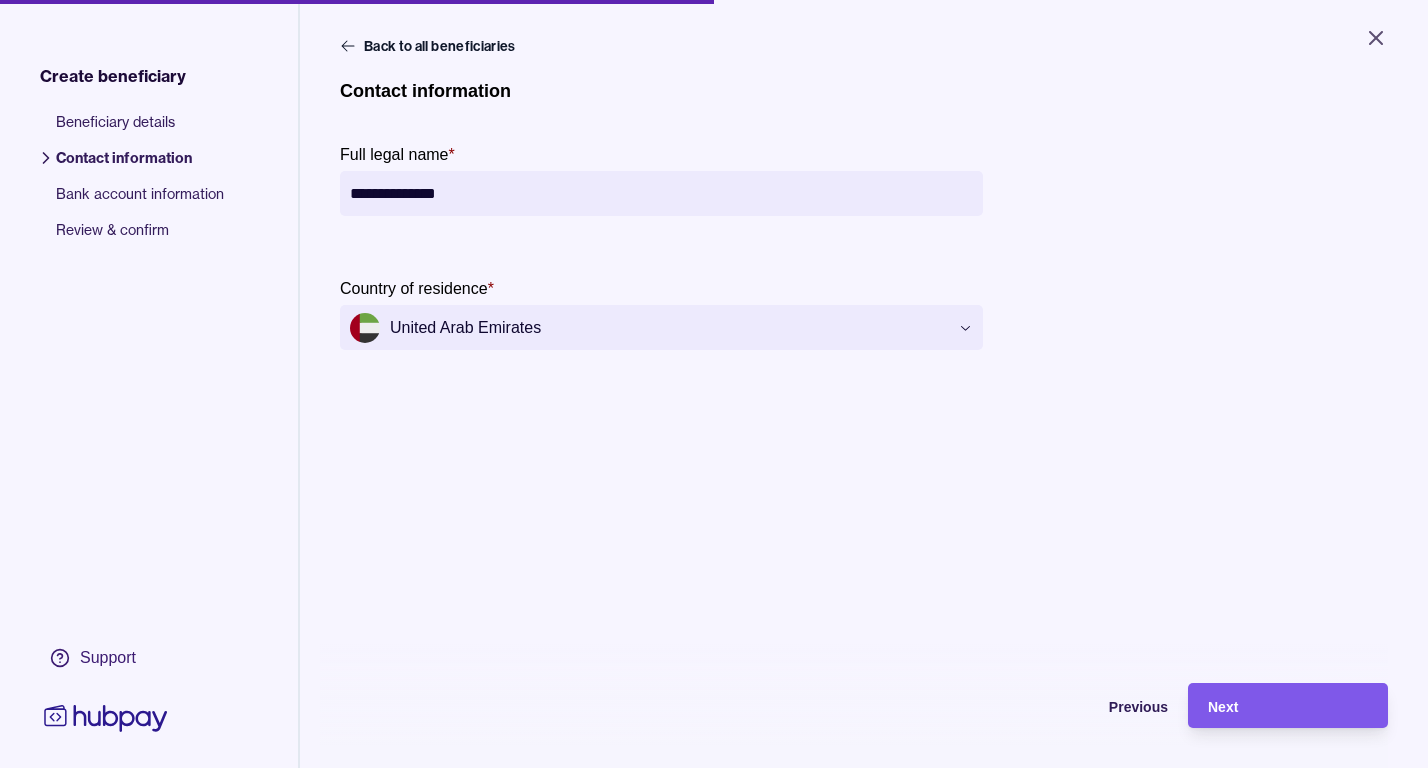 click on "Next" at bounding box center (1288, 706) 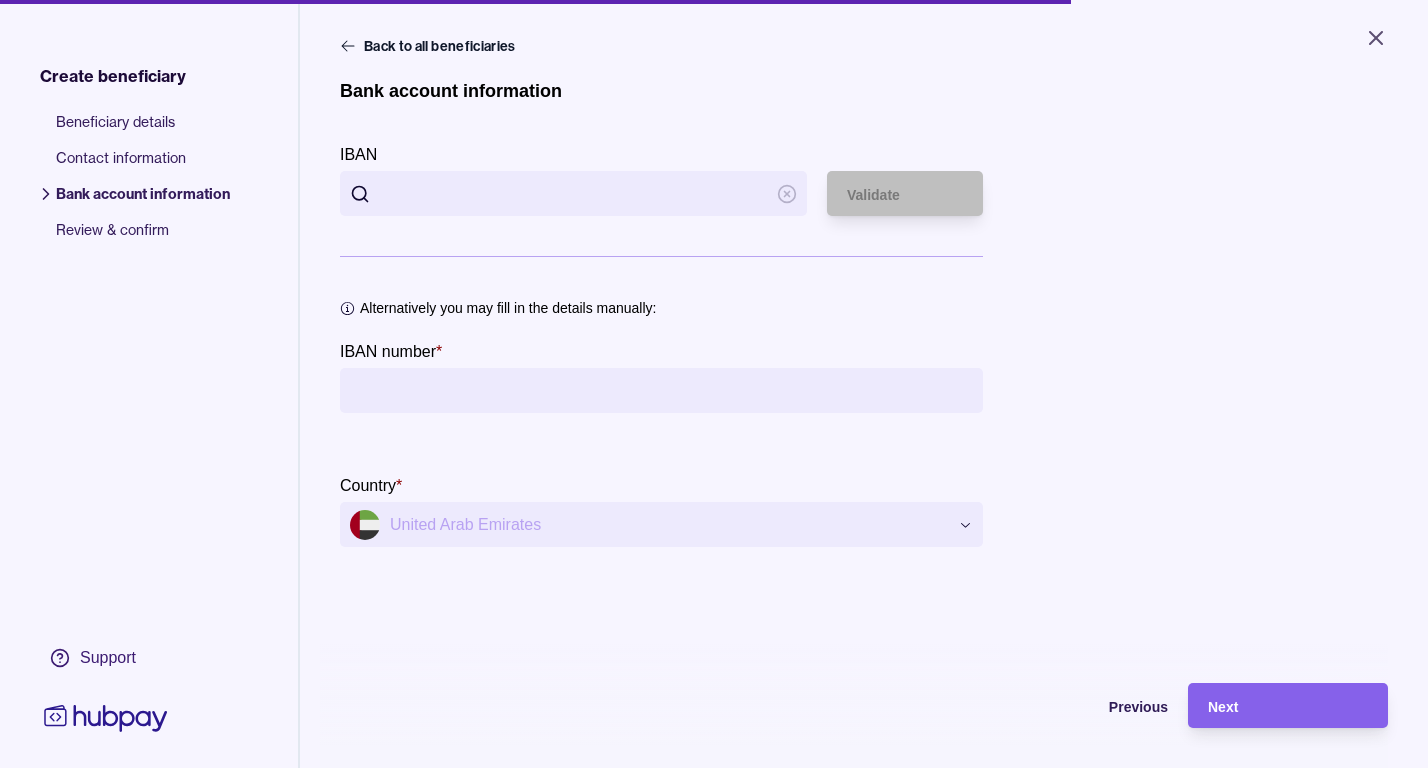 click on "IBAN" at bounding box center (573, 193) 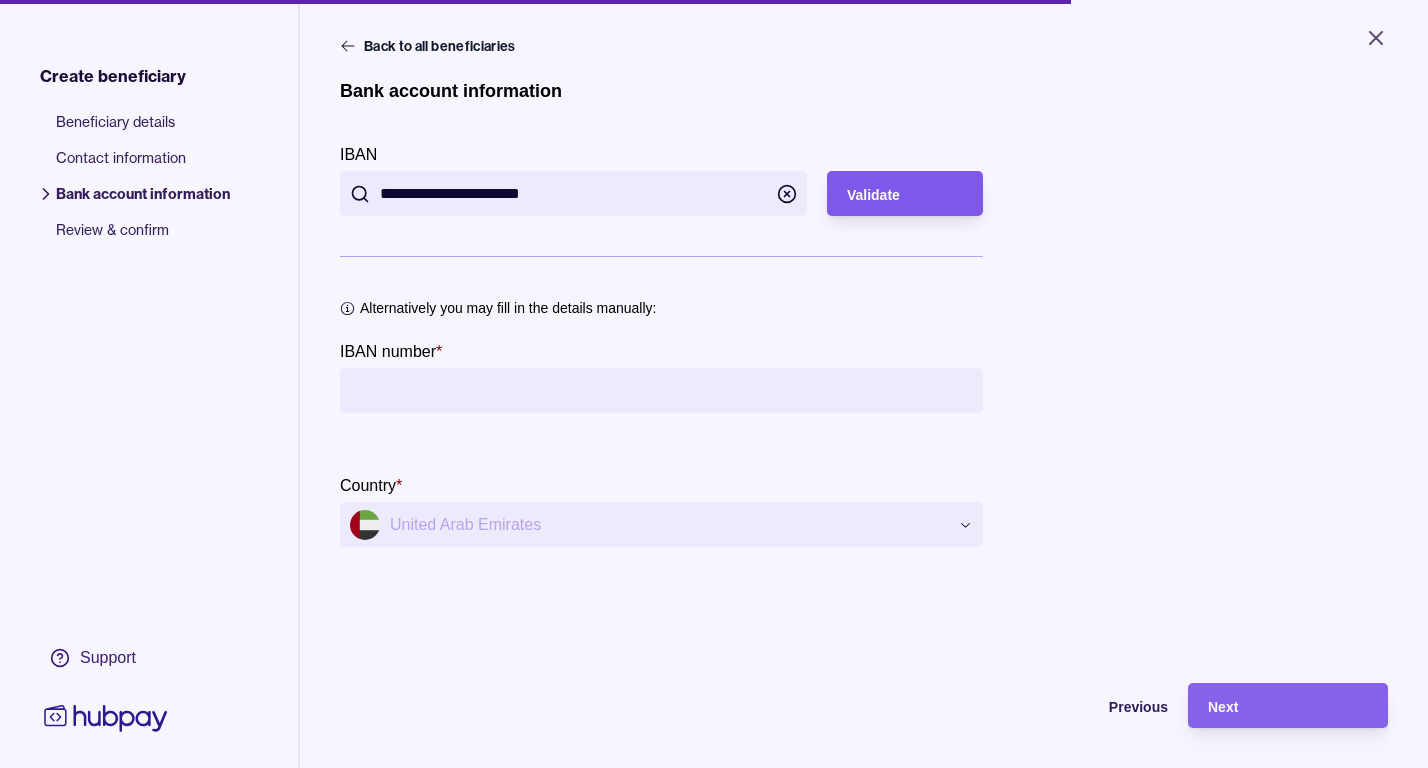 type on "**********" 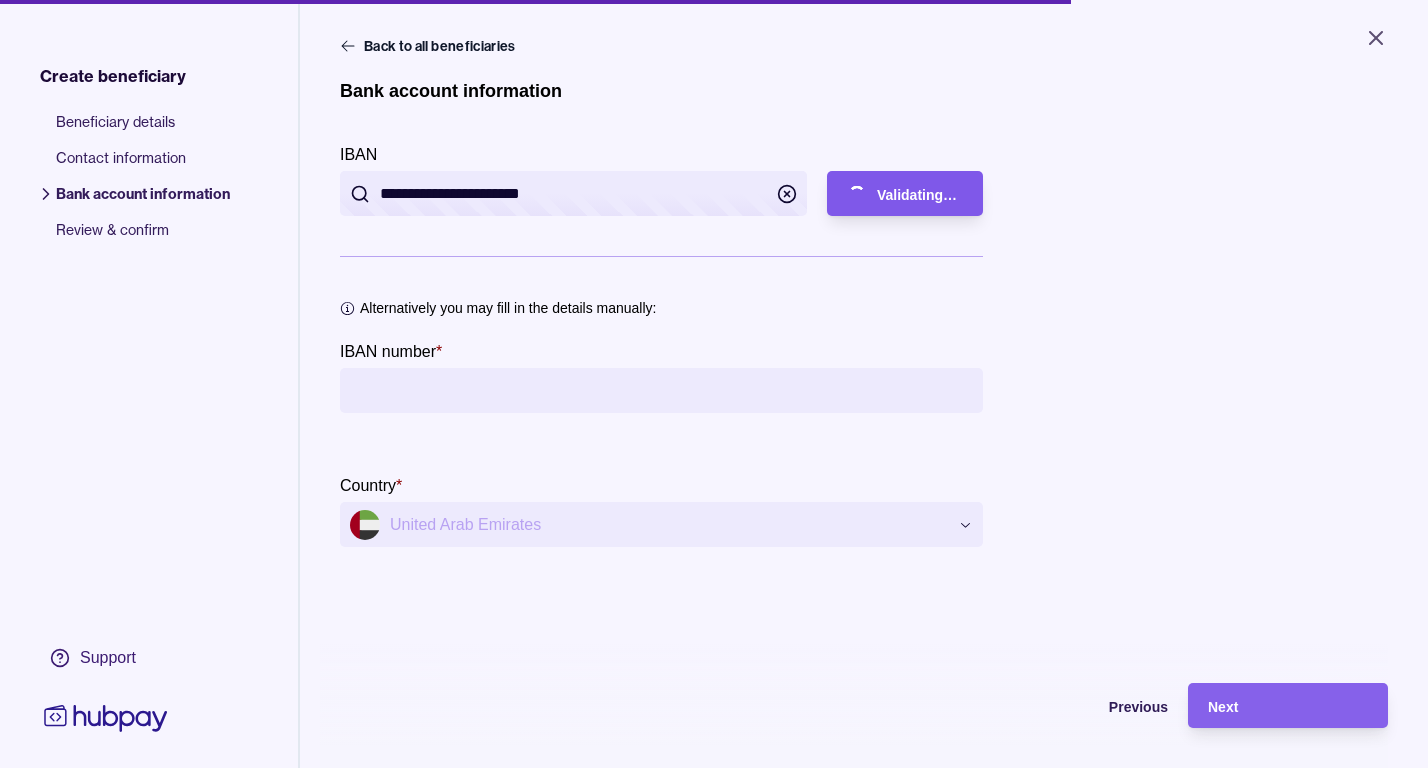 type on "**********" 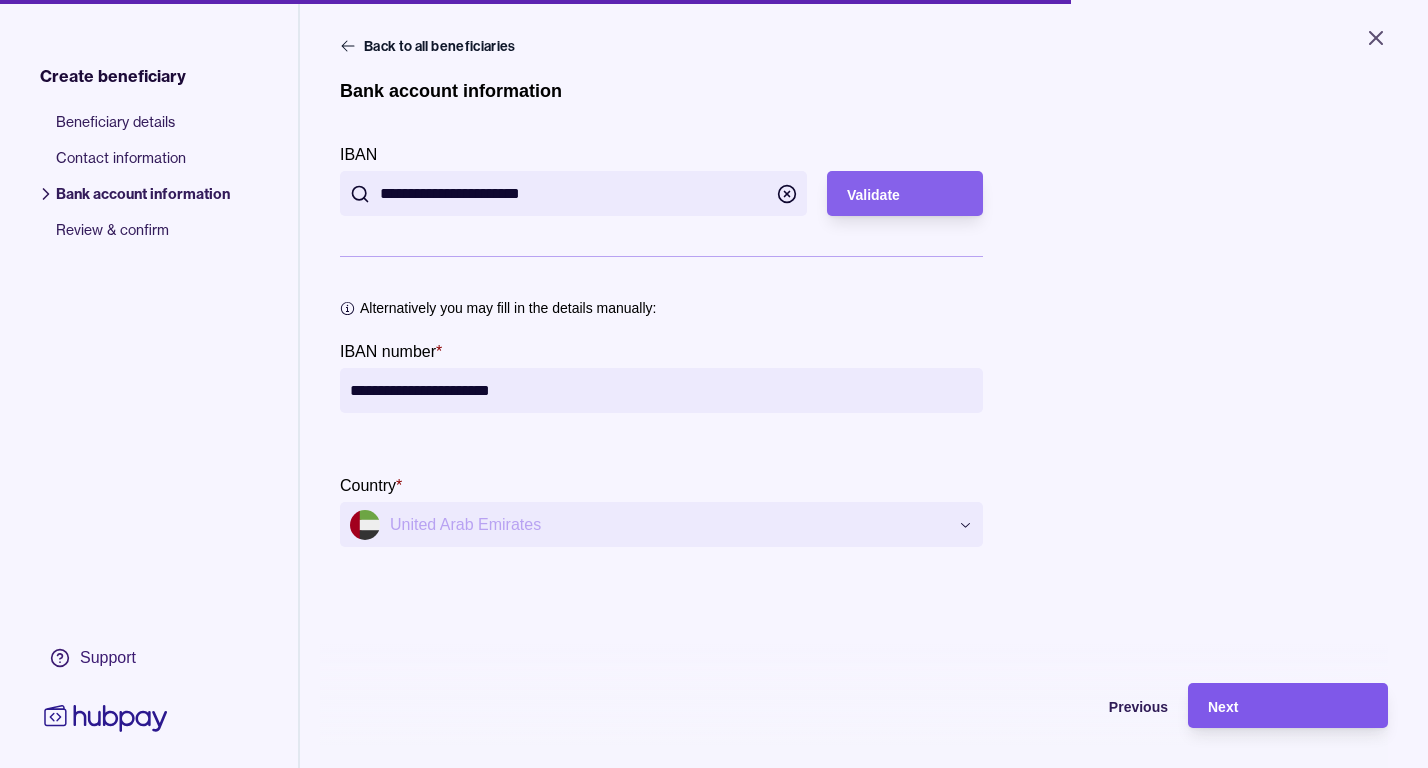 click on "Next" at bounding box center [1288, 706] 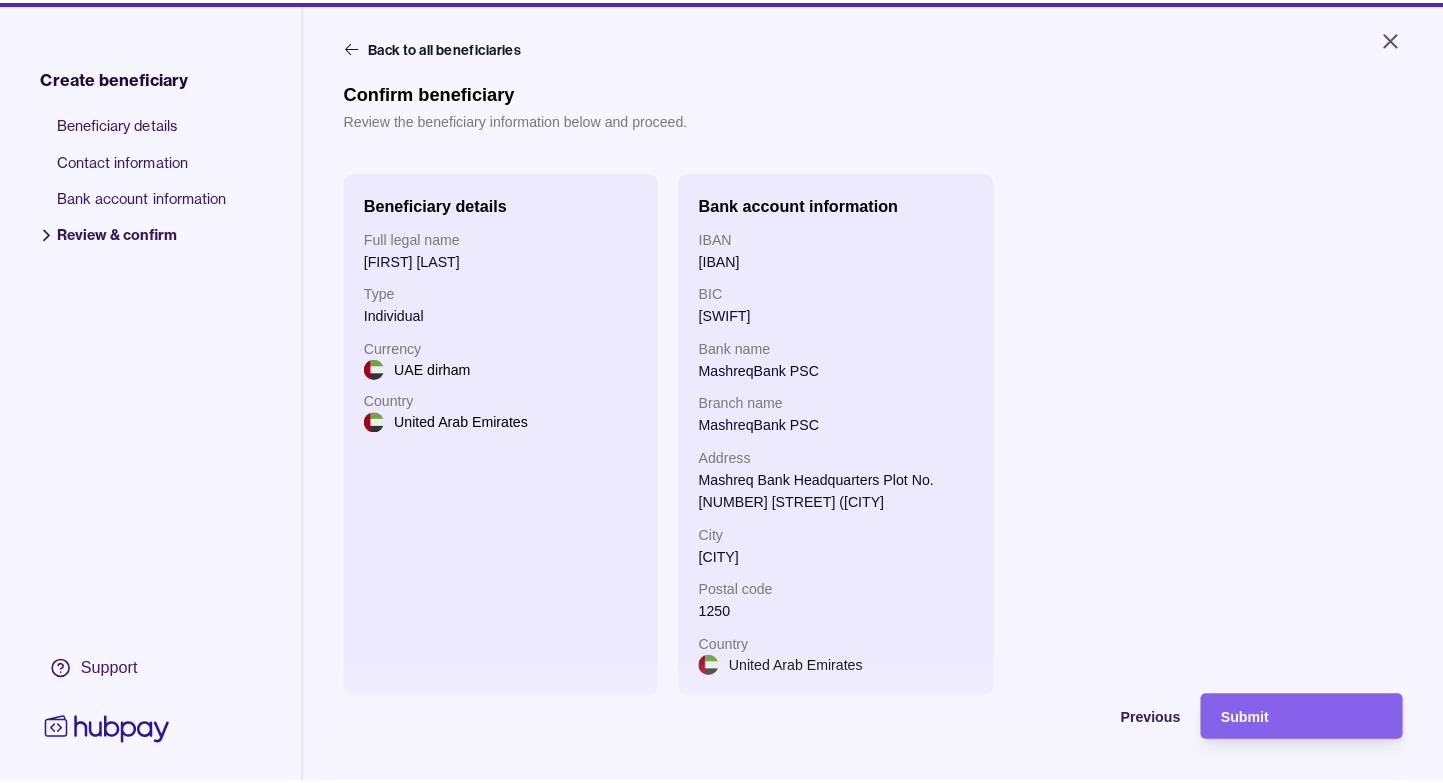 scroll, scrollTop: 4, scrollLeft: 0, axis: vertical 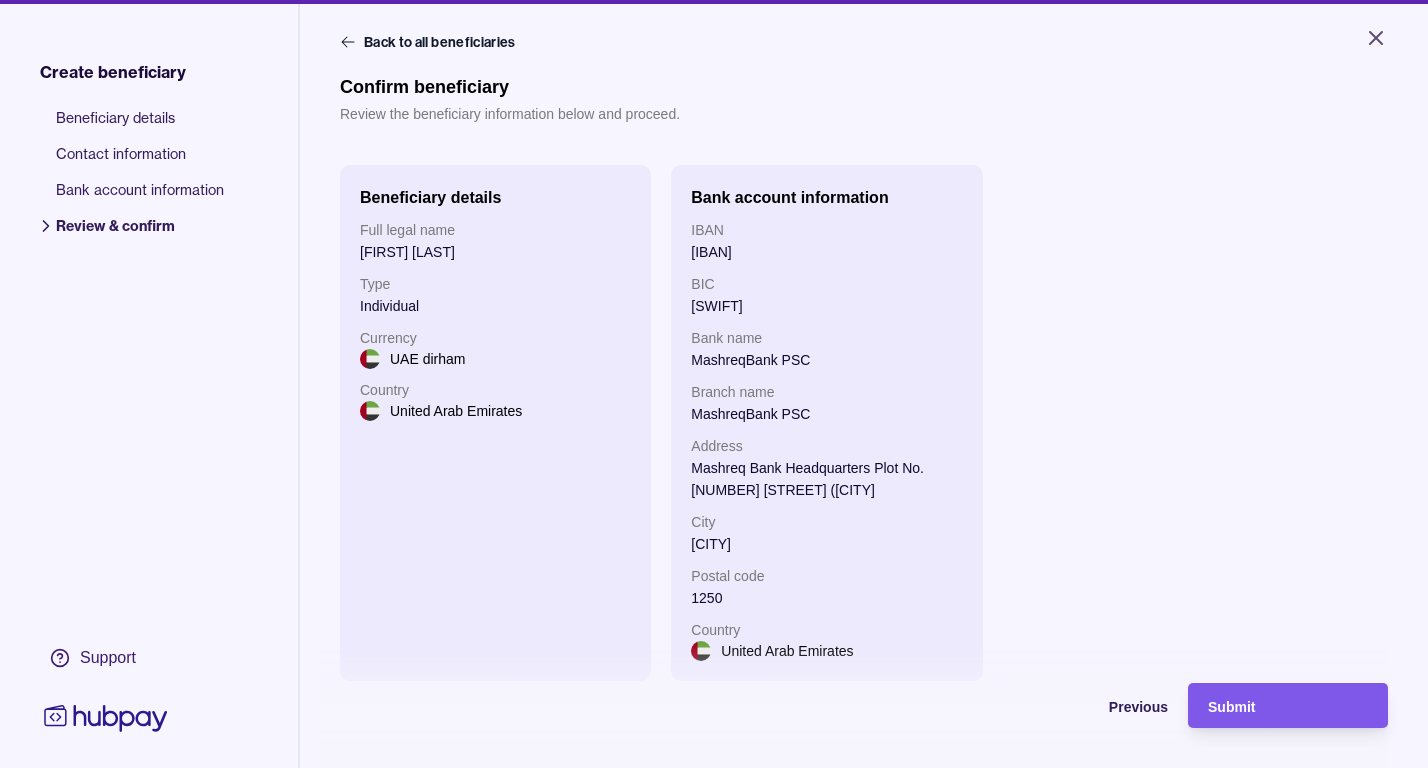 click on "Submit" at bounding box center (1231, 707) 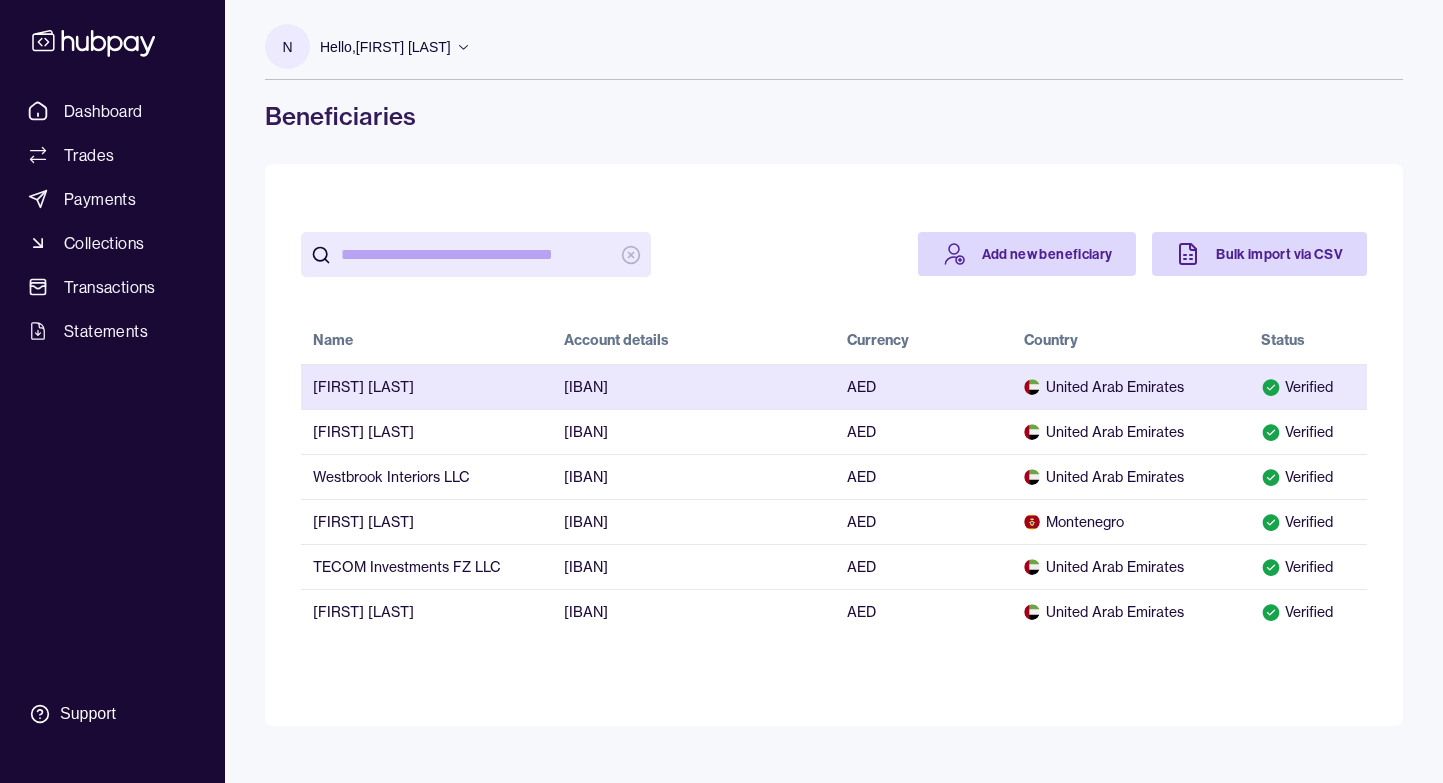 click on "AED" at bounding box center [923, 386] 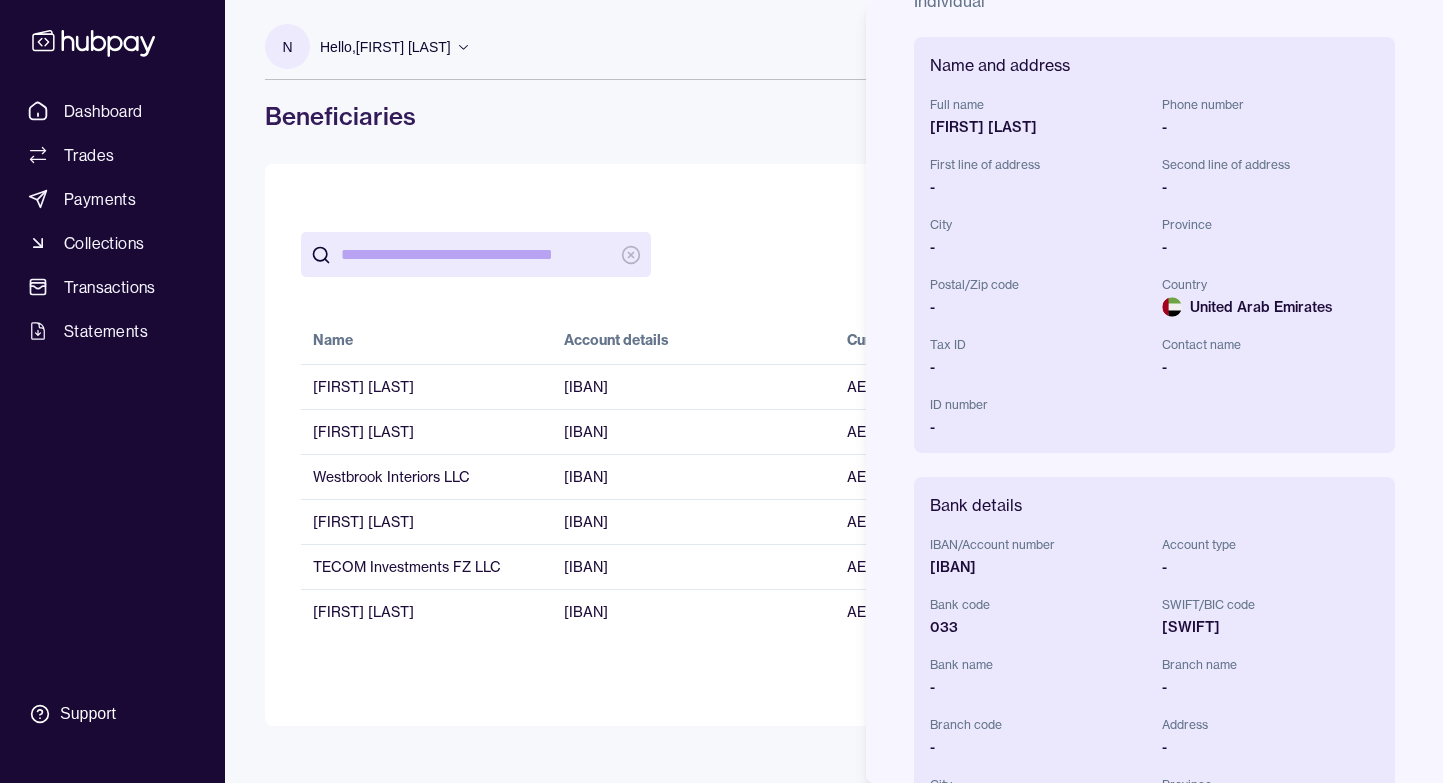 scroll, scrollTop: 453, scrollLeft: 0, axis: vertical 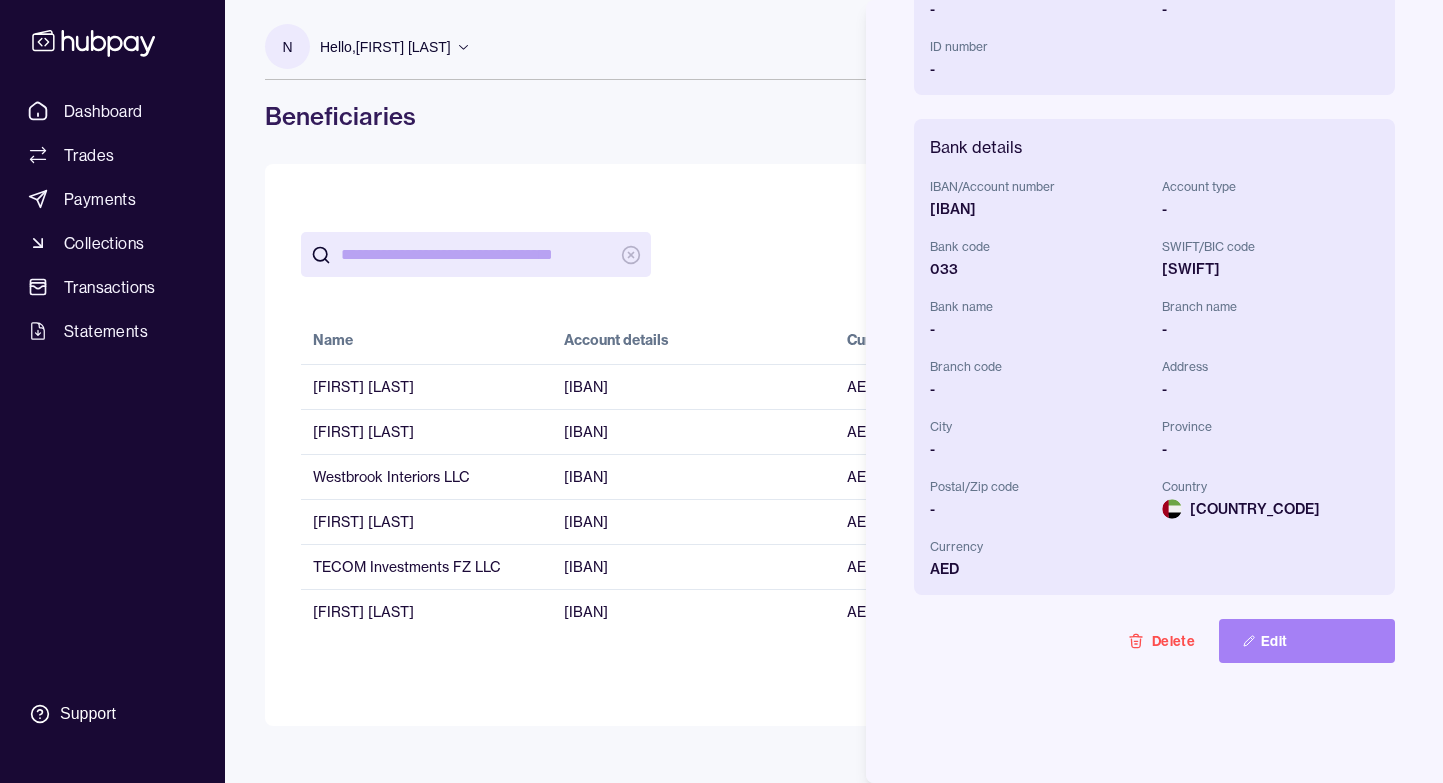click on "Edit" at bounding box center (1307, 641) 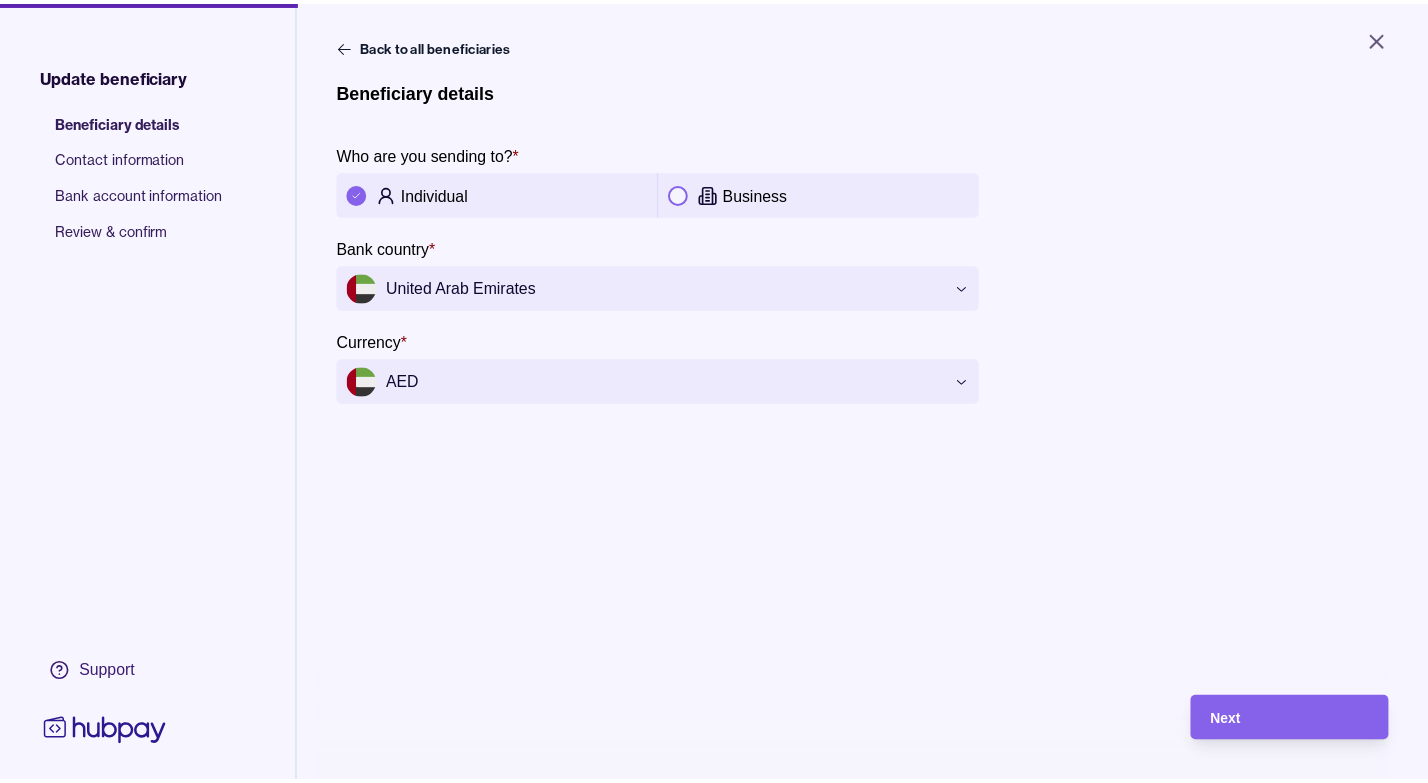 scroll, scrollTop: 0, scrollLeft: 0, axis: both 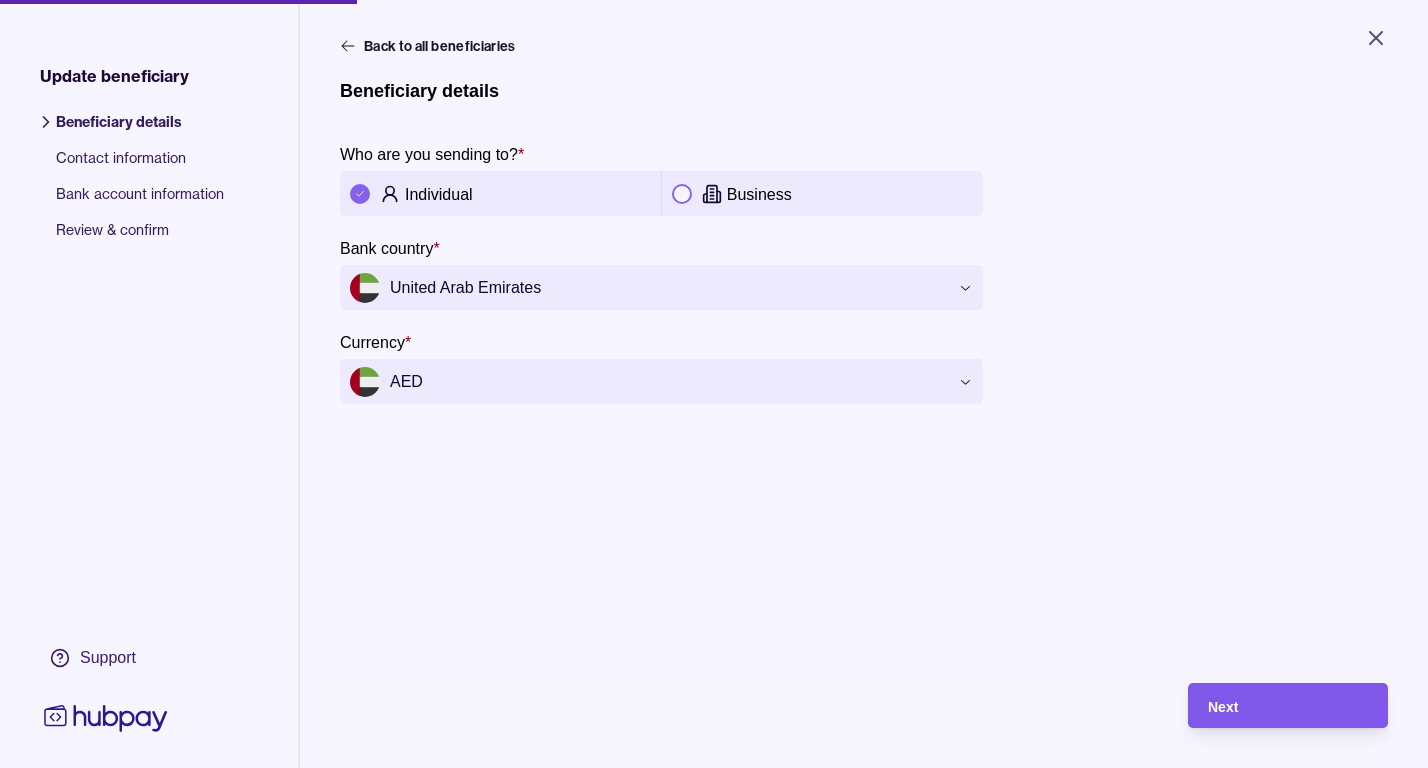 click on "Next" at bounding box center [1288, 706] 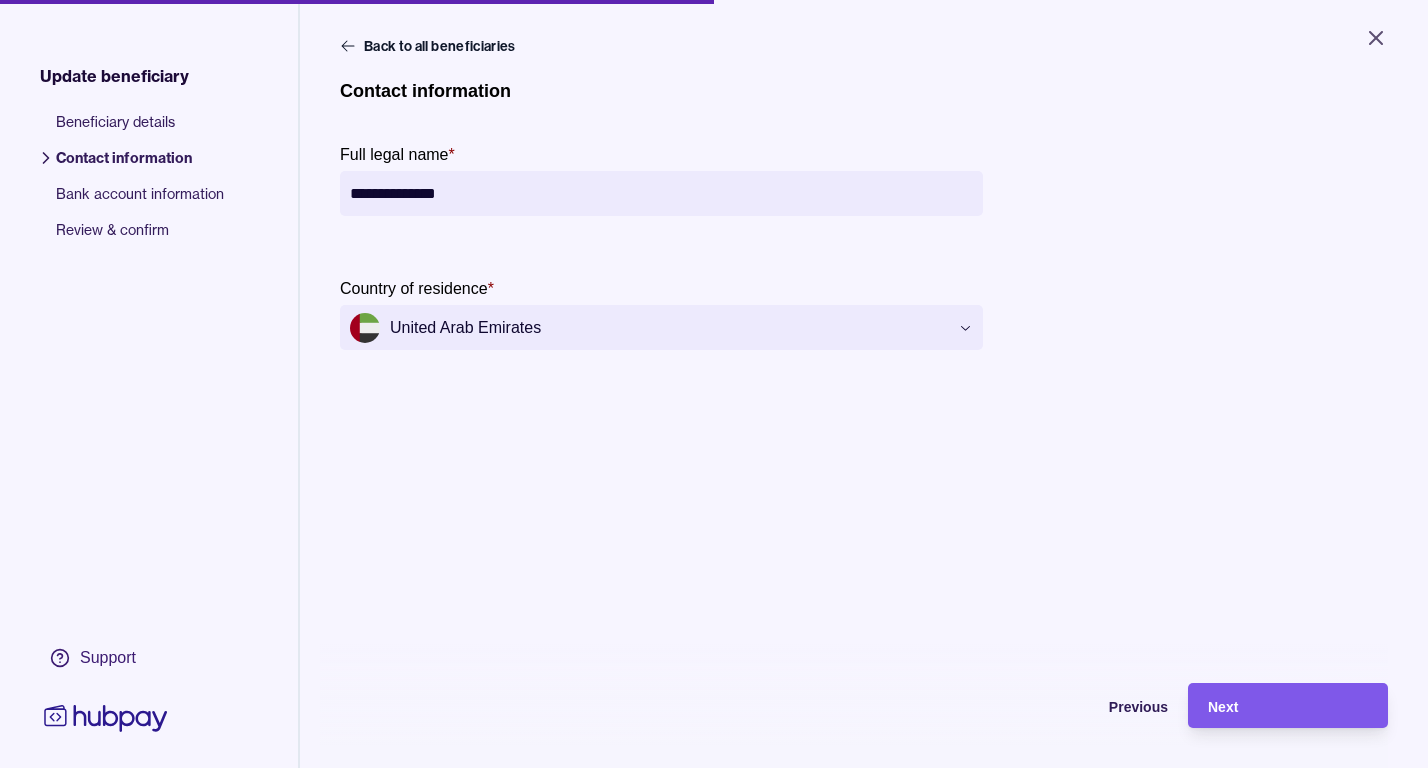 click on "Next" at bounding box center (1223, 707) 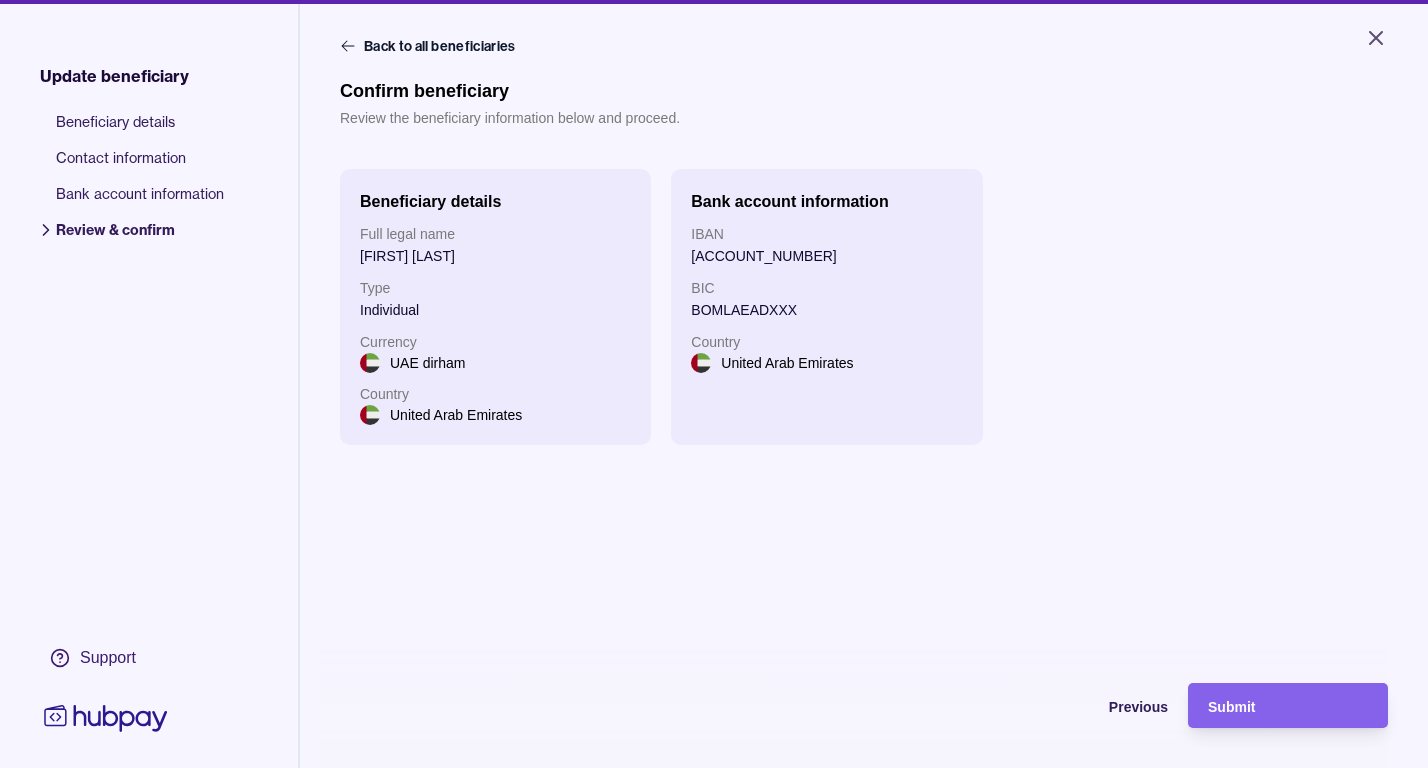 drag, startPoint x: 129, startPoint y: 124, endPoint x: 159, endPoint y: 122, distance: 30.066593 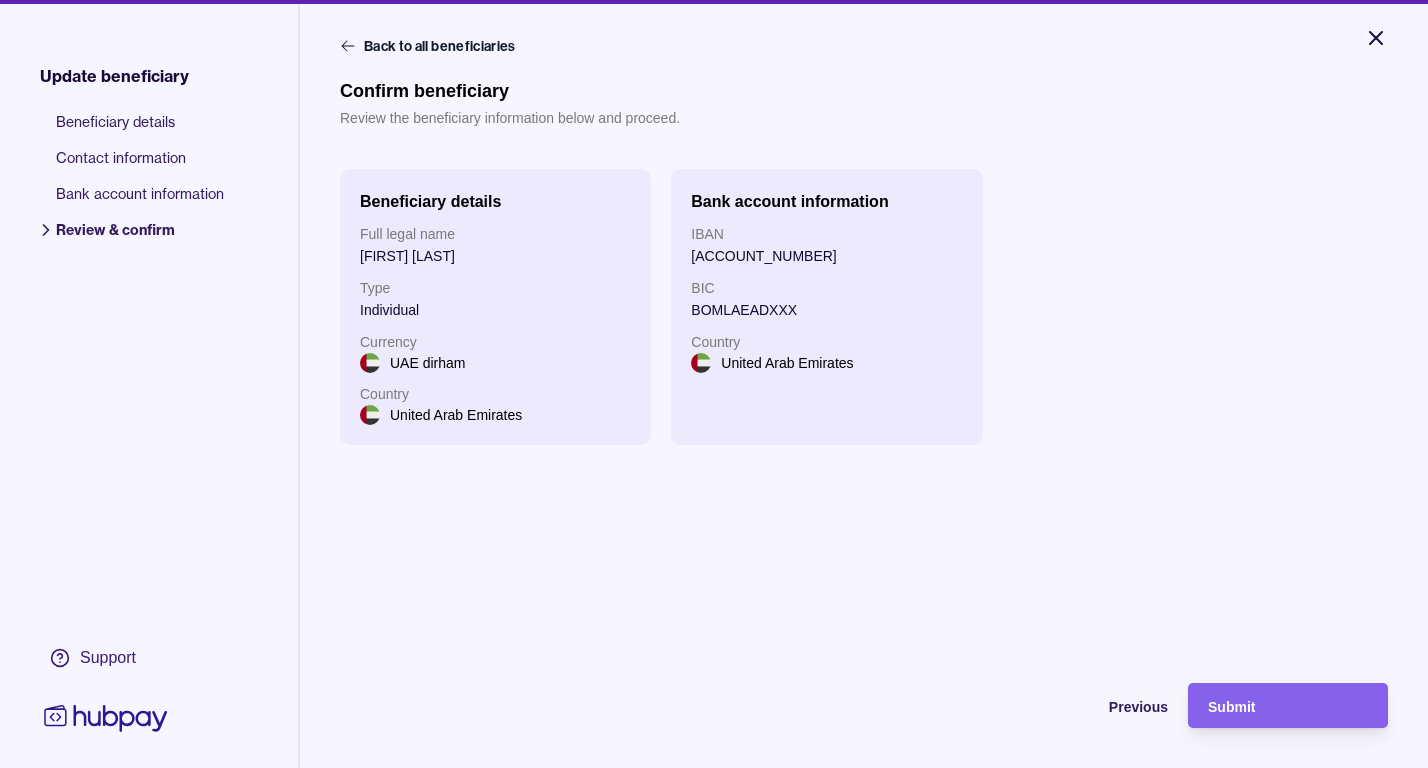 click 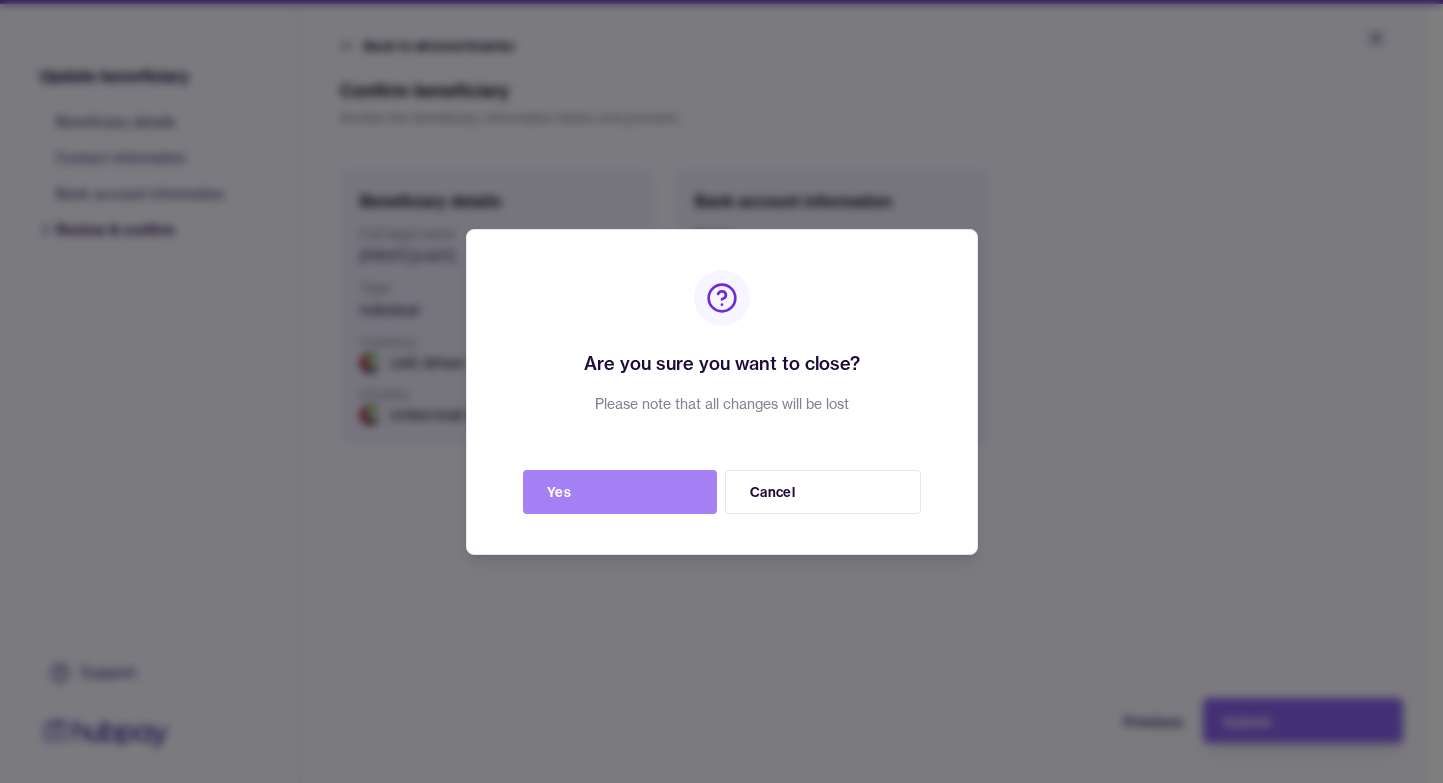 click on "Yes" at bounding box center (620, 492) 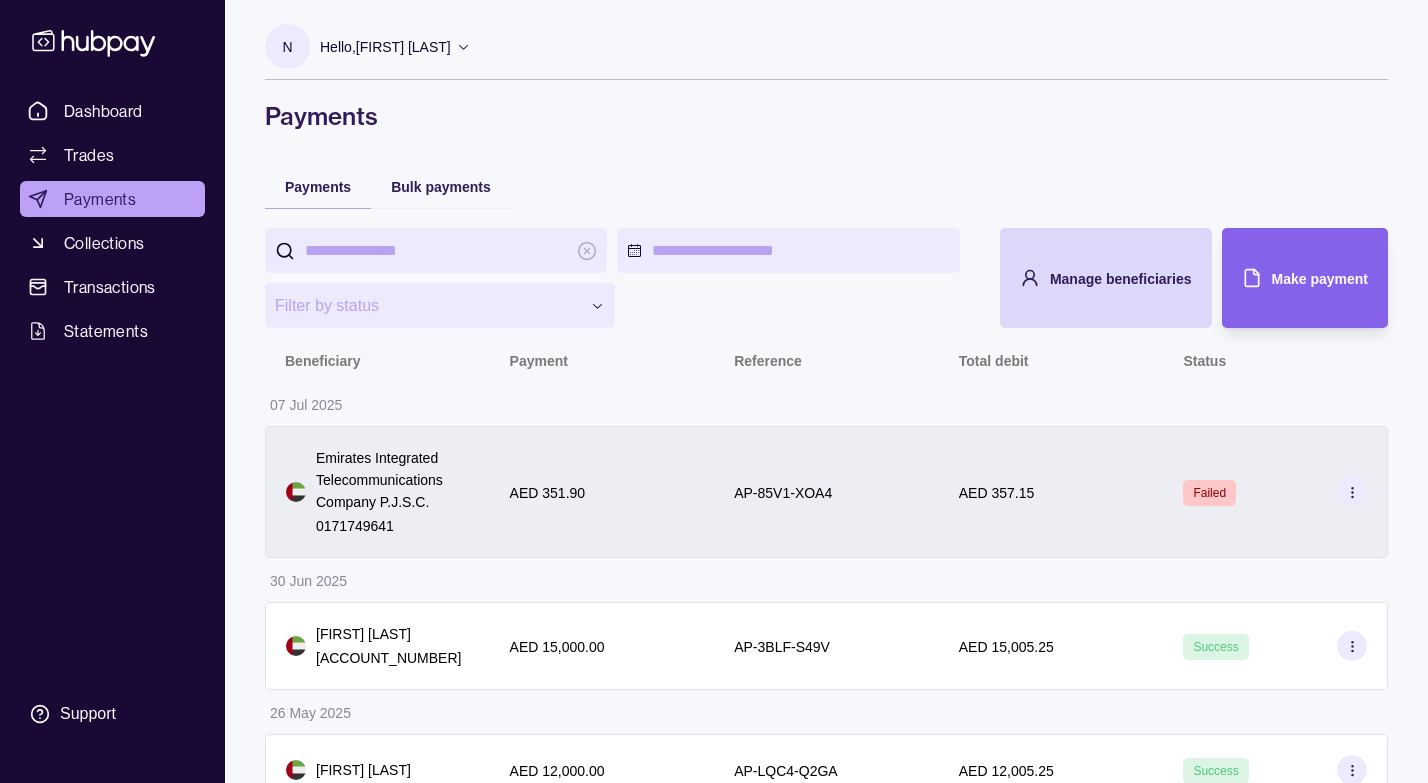 click 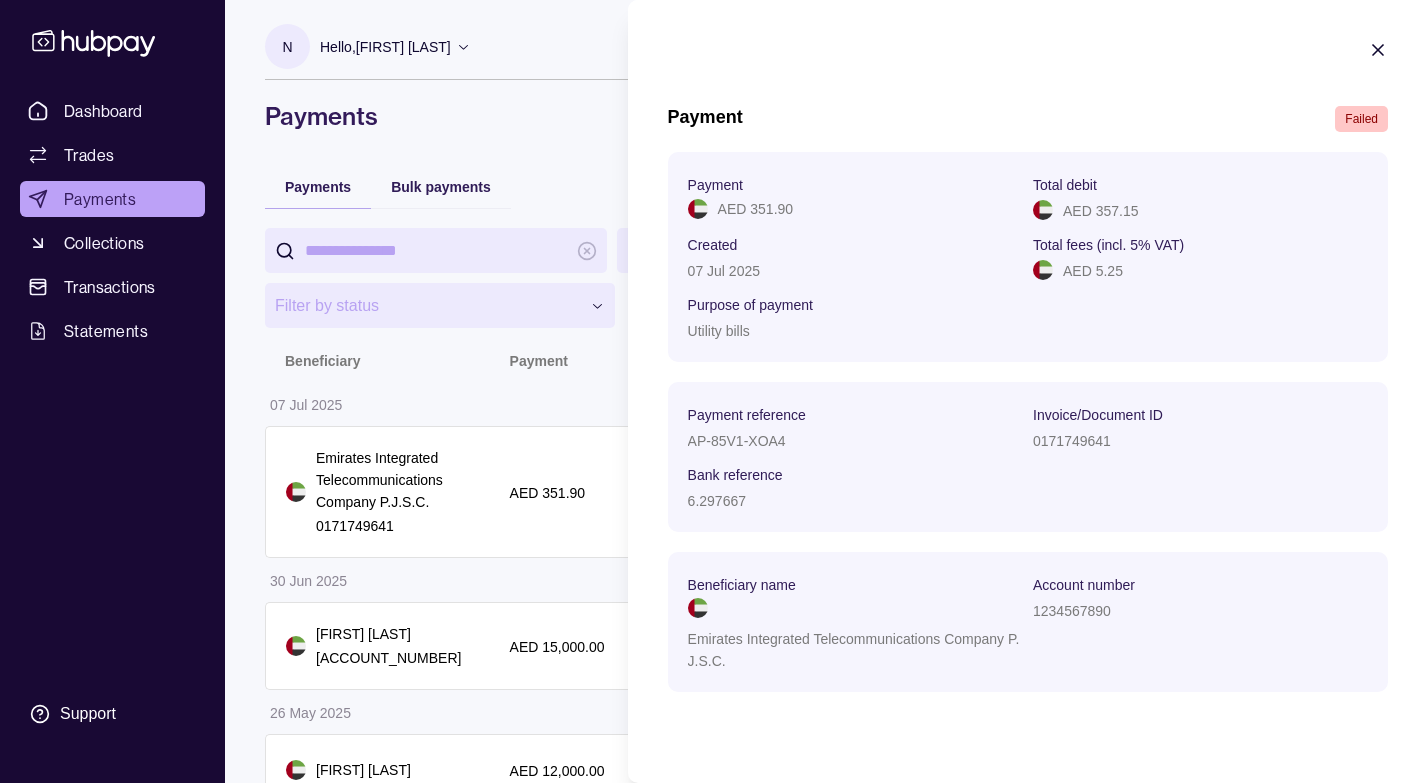scroll, scrollTop: 159, scrollLeft: 0, axis: vertical 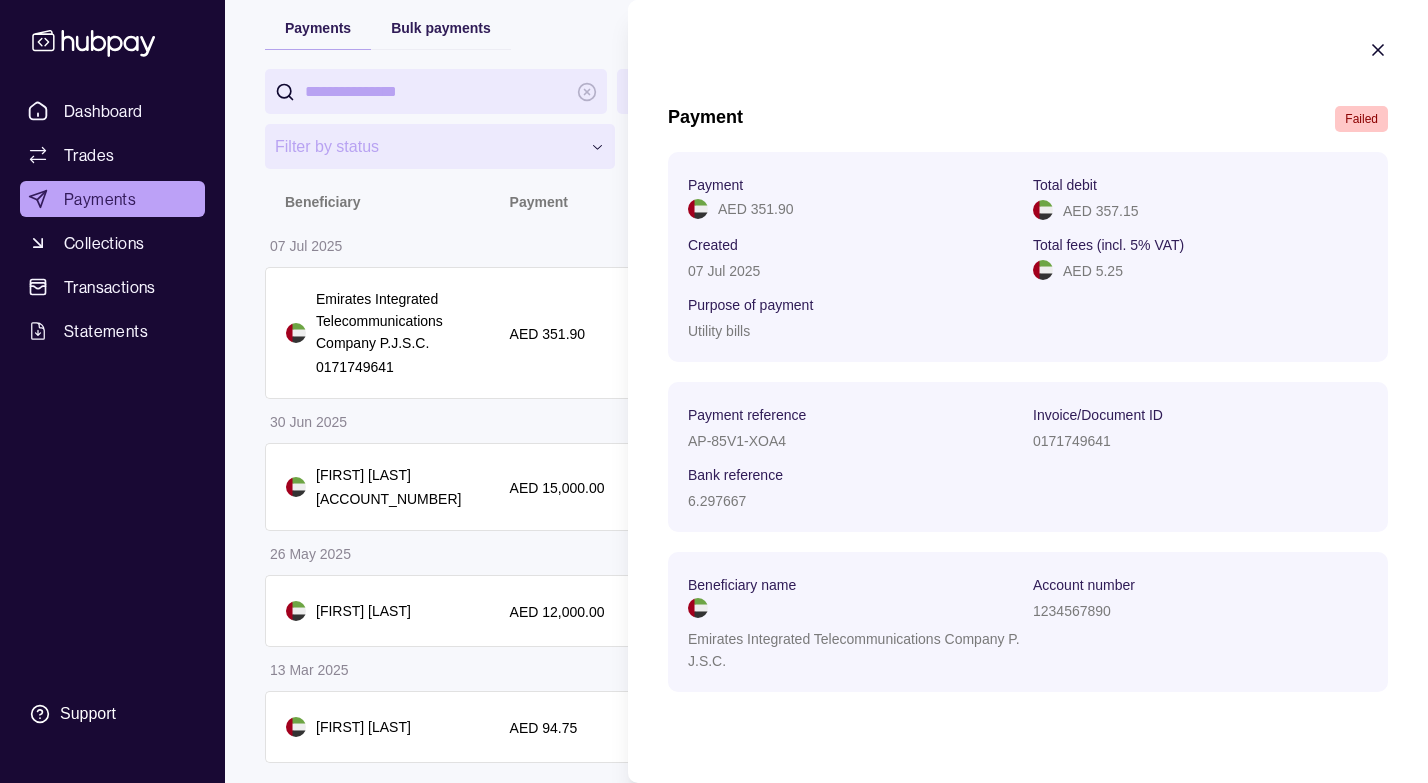 click on "Payment Failed Payment AED 351.90 Total debit AED 357.15 Created 07 Jul 2025 Total fees (incl. 5% VAT) AED 5.25 Purpose of payment Utility bills Payment reference AP-85V1-XOA4 Invoice/Document ID 0171749641 Bank reference 6.297667 Beneficiary name Emirates Integrated Telecommunications Company P.J.S.C. Account number 1234567890 Approve payment Decline payment Confirm payment" at bounding box center [1028, 376] 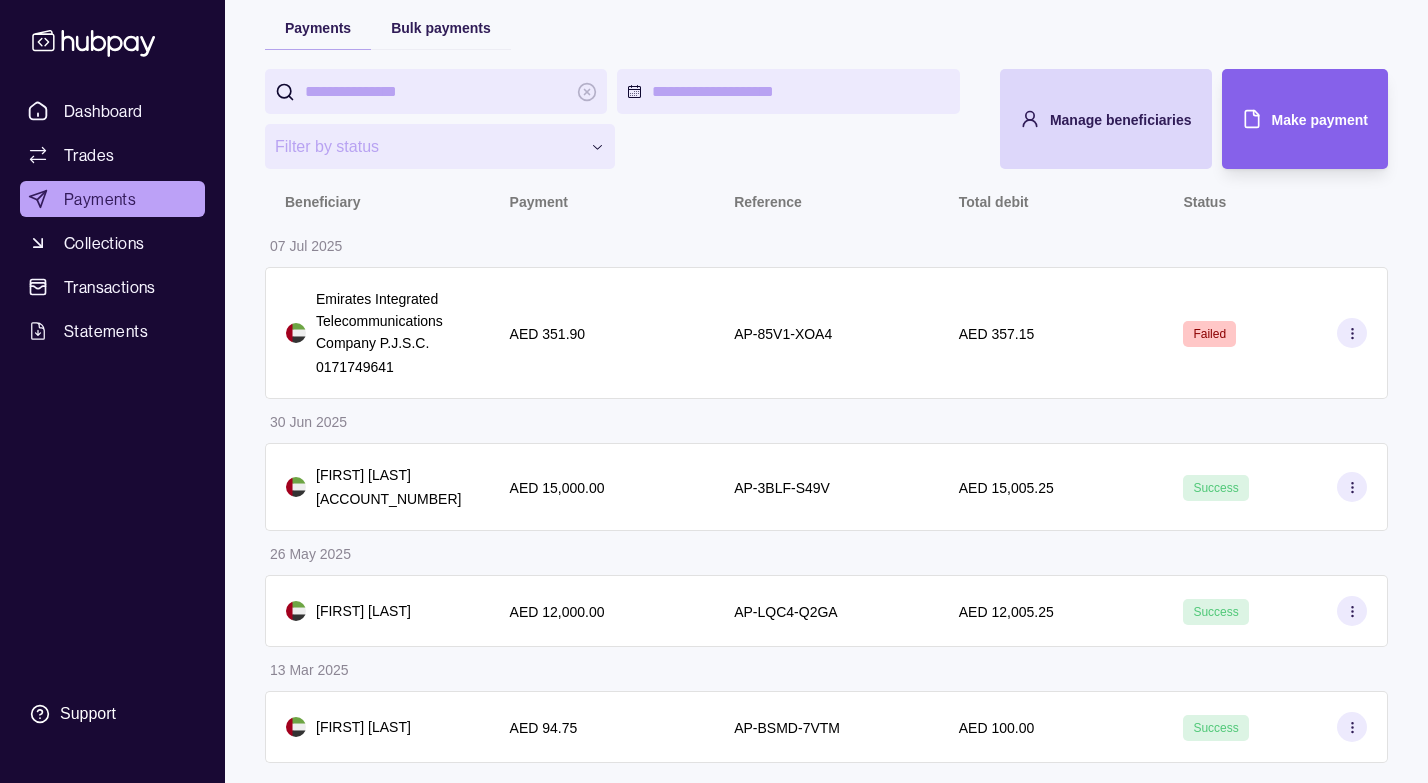 click on "Dashboard Trades Payments Collections Transactions Statements" at bounding box center [112, 221] 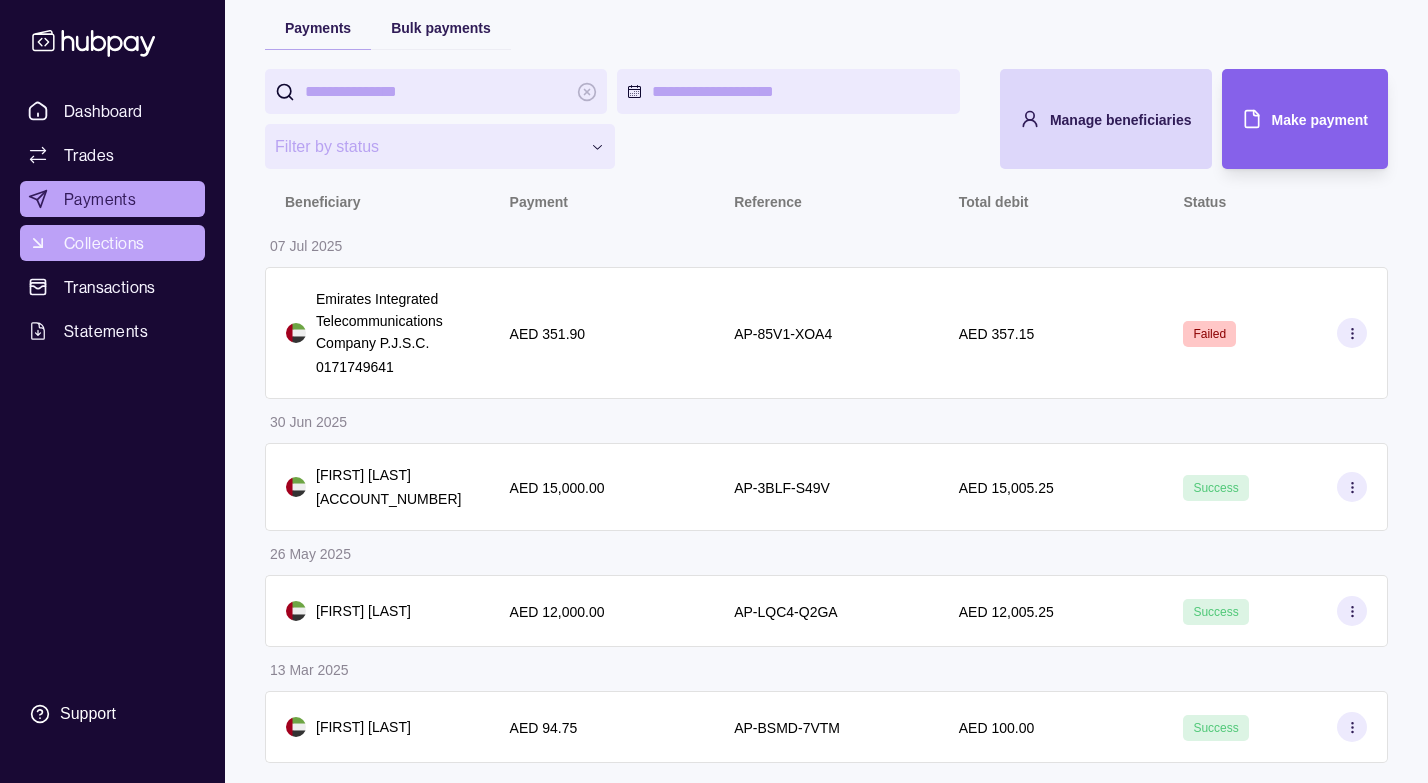 click on "Collections" at bounding box center [104, 243] 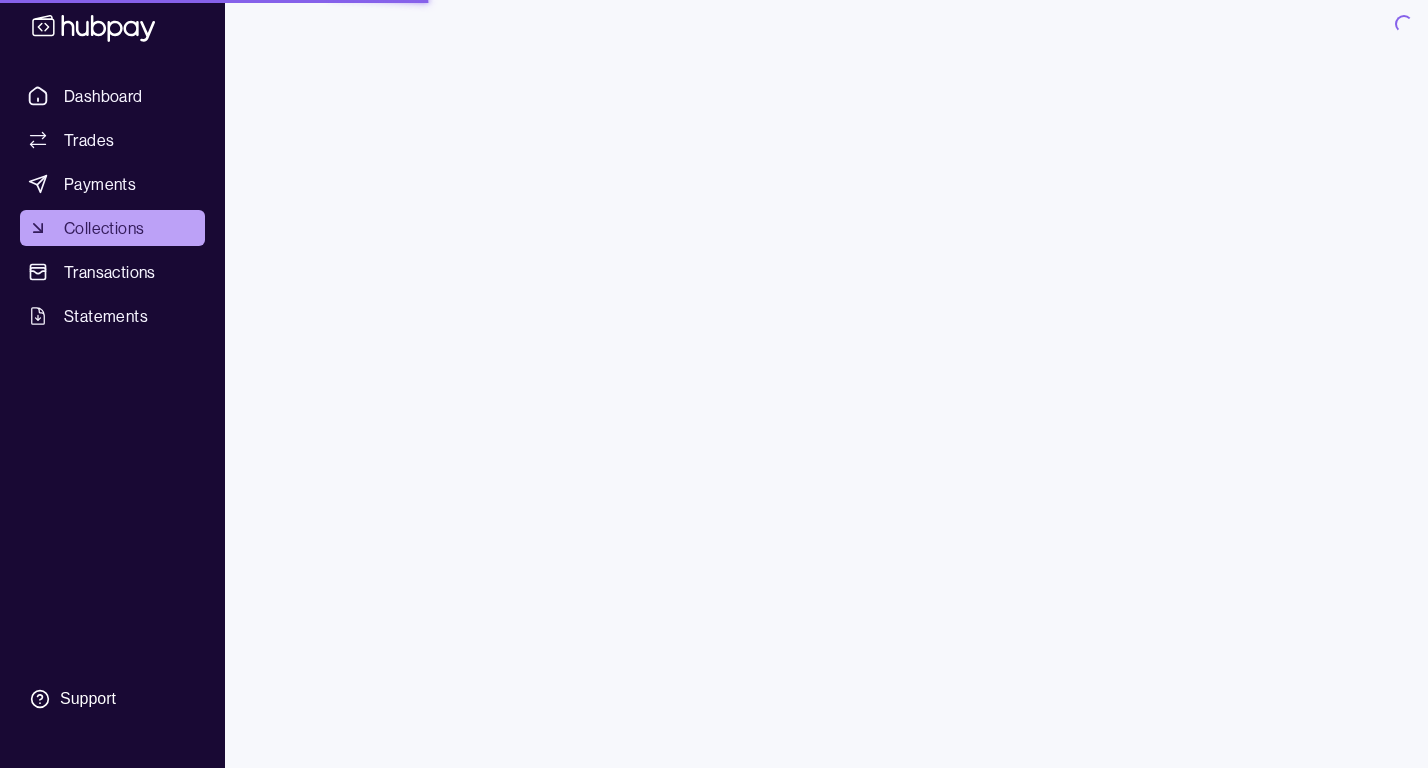 scroll, scrollTop: 0, scrollLeft: 0, axis: both 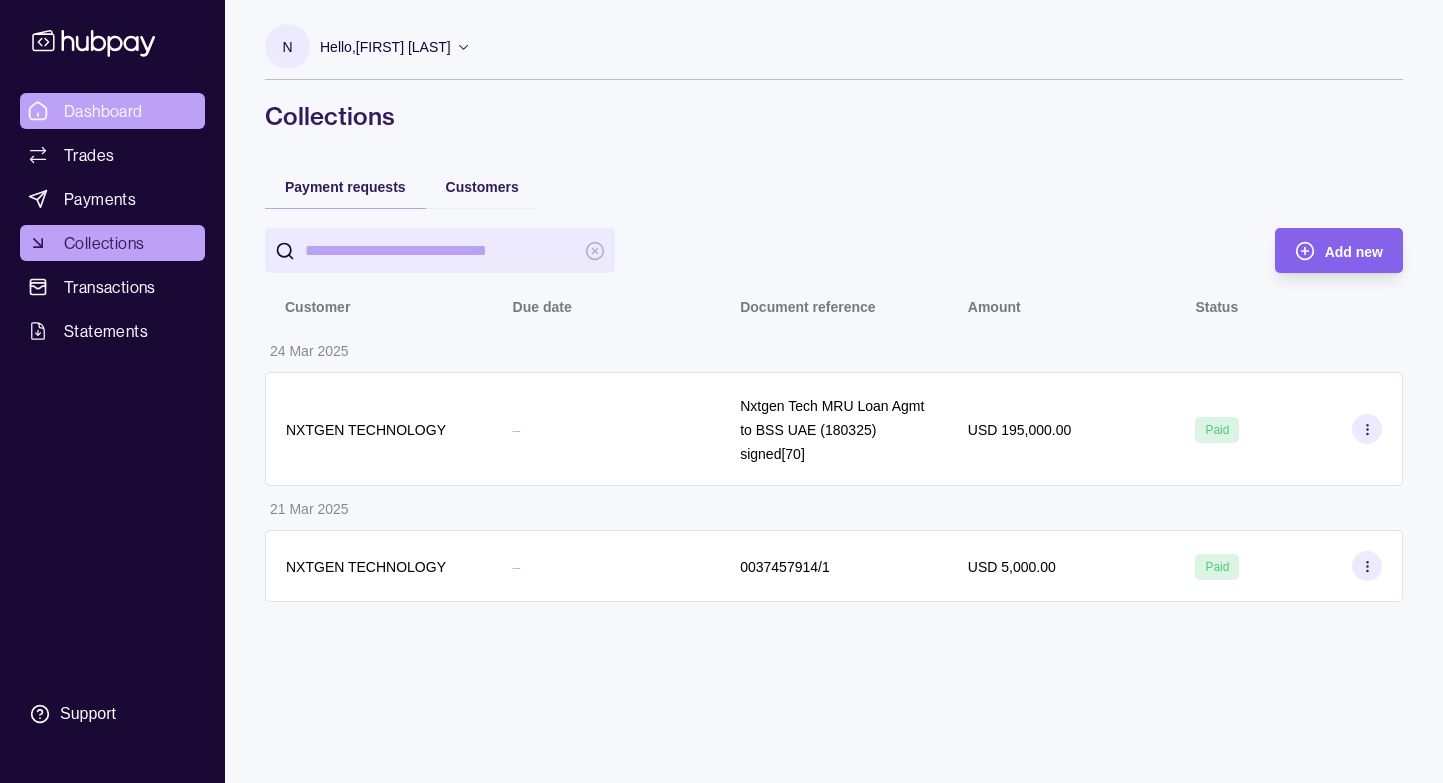 click on "Dashboard" at bounding box center [103, 111] 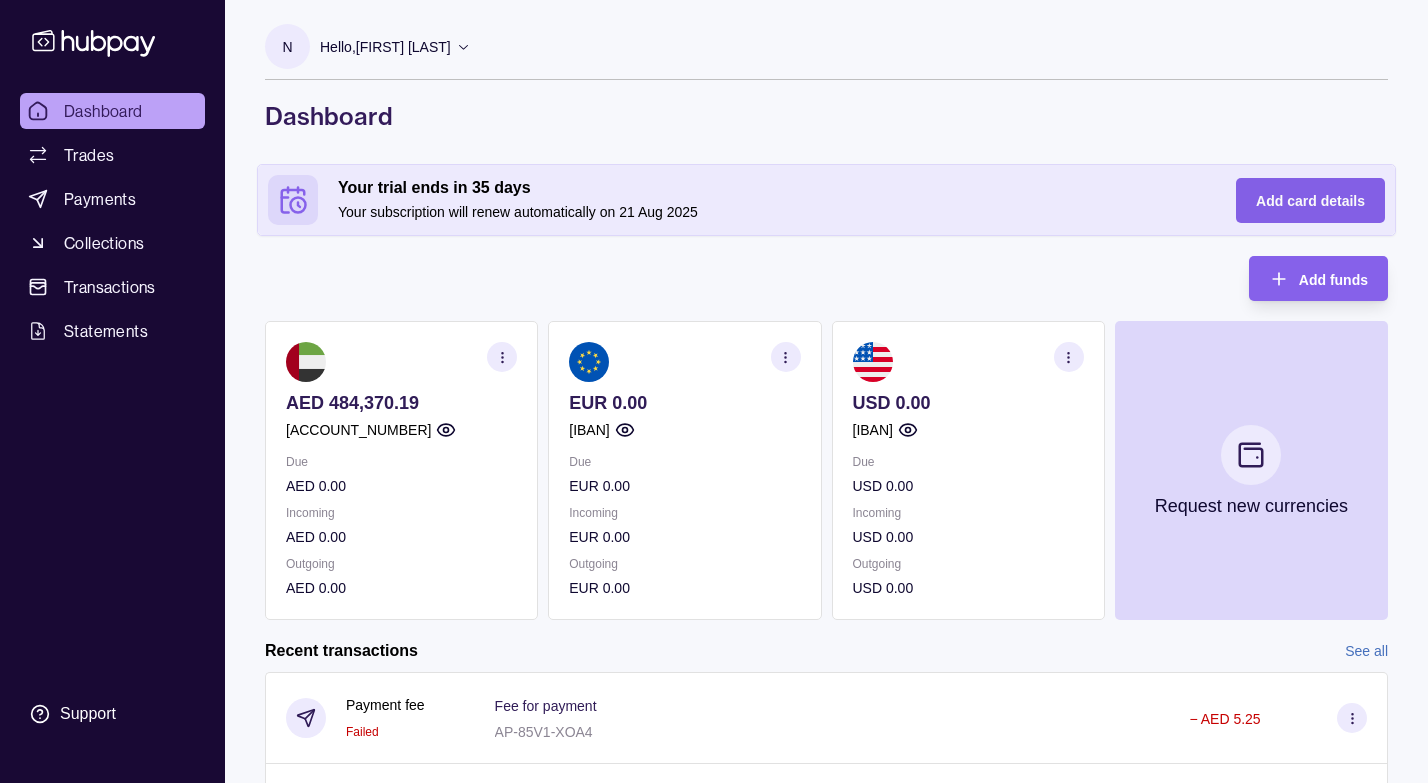 click on "Add card details" at bounding box center (1310, 201) 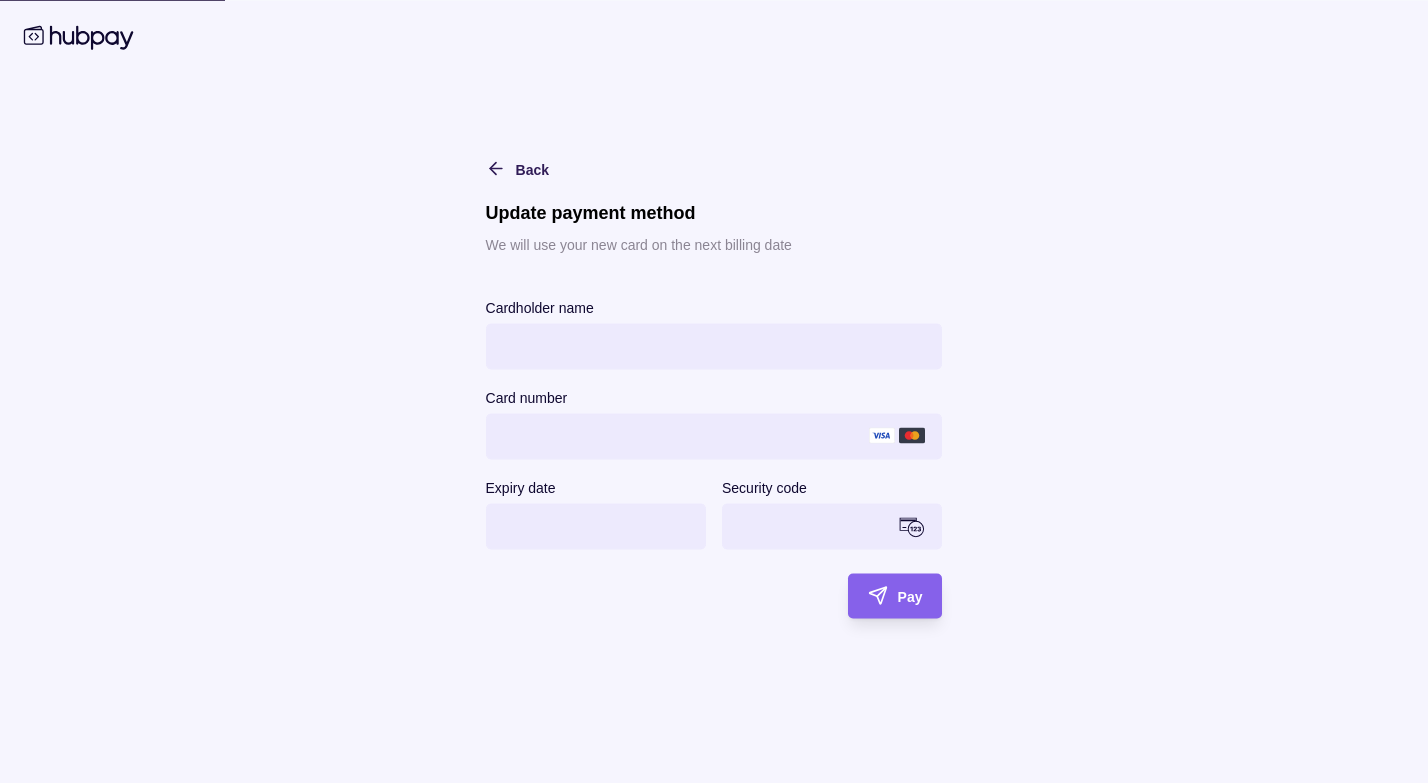 click on "Back" at bounding box center [502, 169] 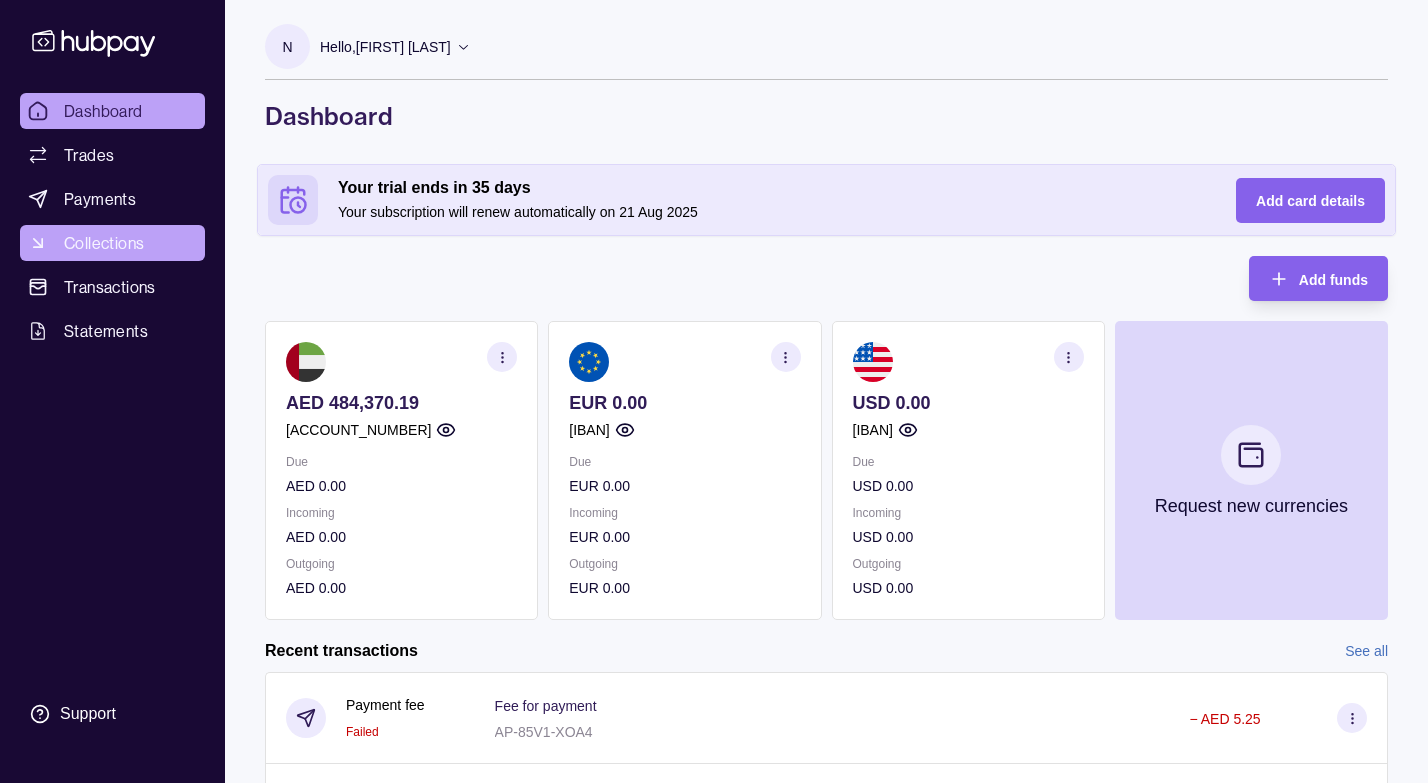click on "Collections" at bounding box center [104, 243] 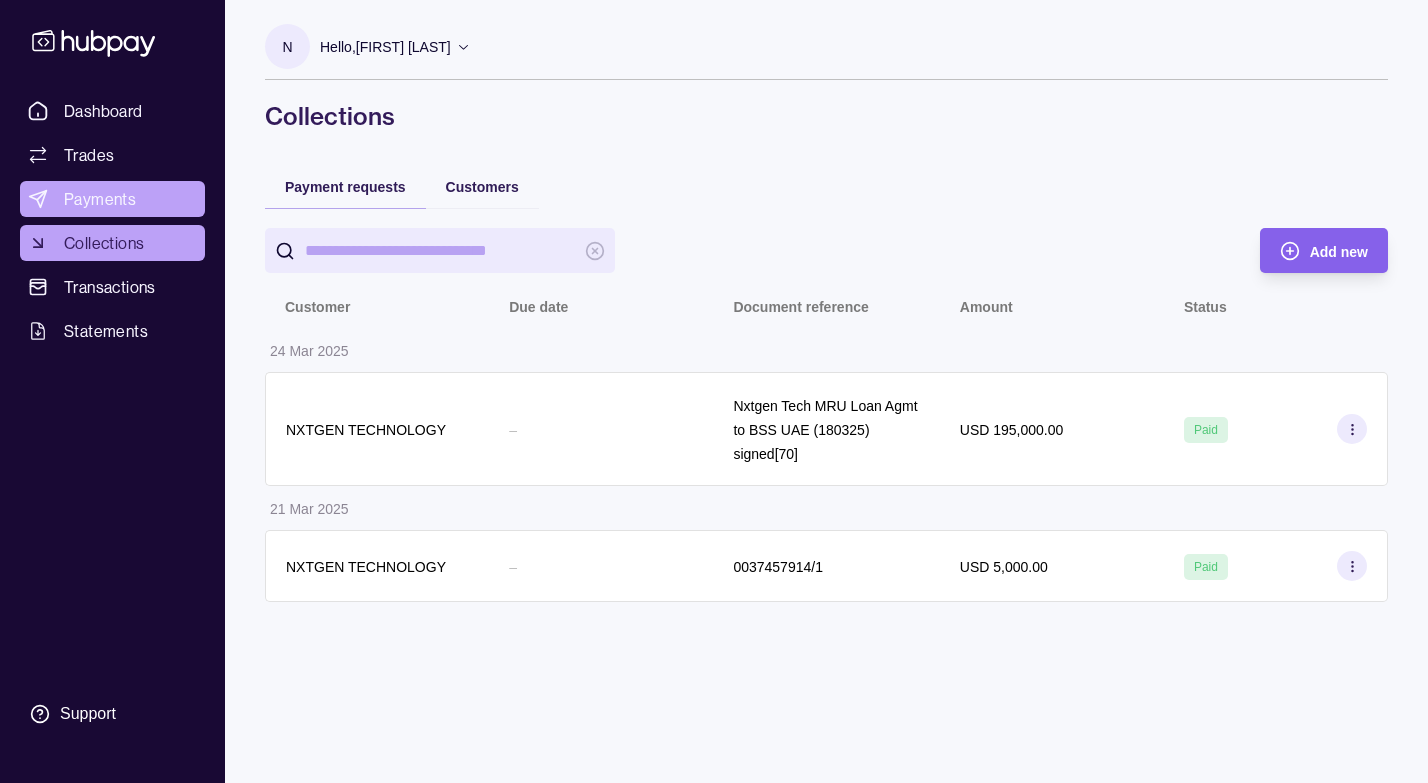 click on "Payments" at bounding box center [100, 199] 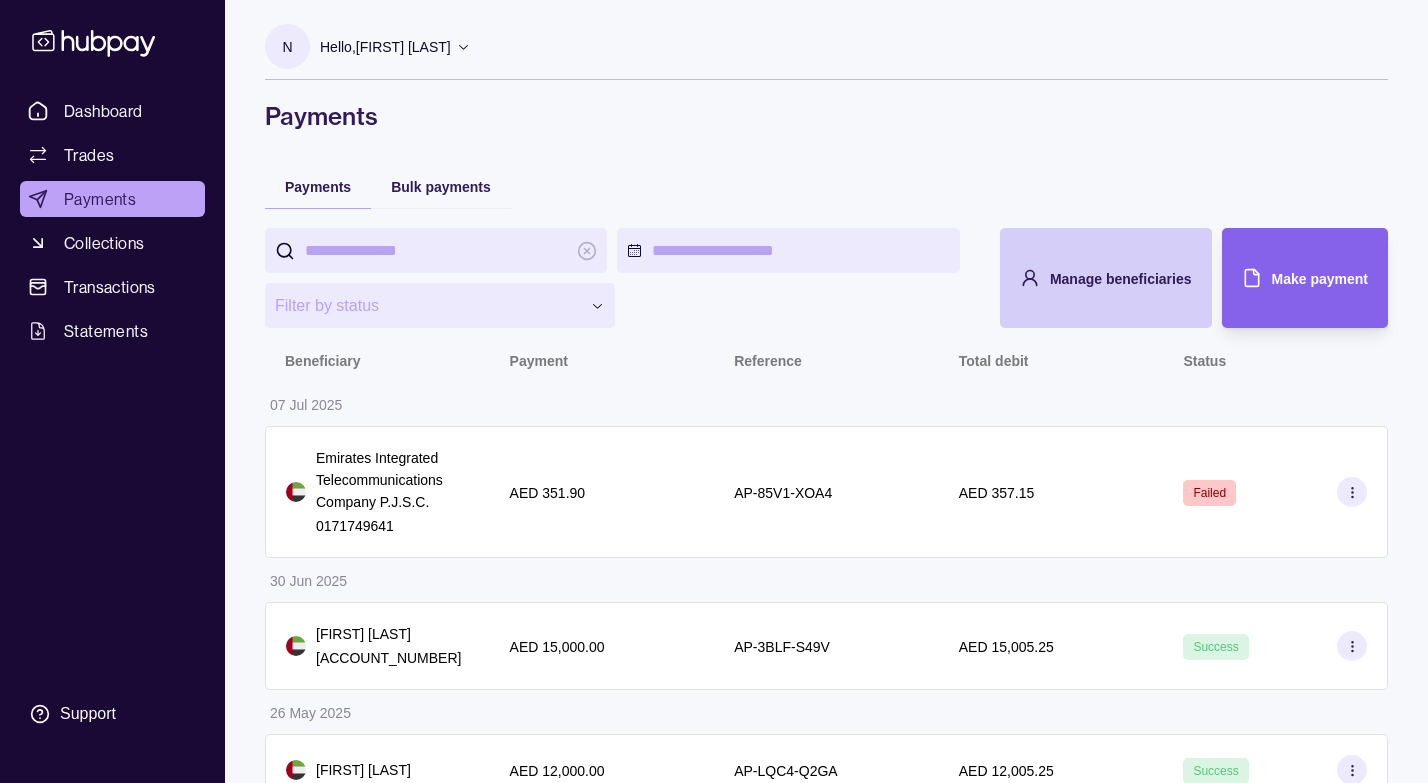 click on "Manage beneficiaries" at bounding box center [1121, 278] 